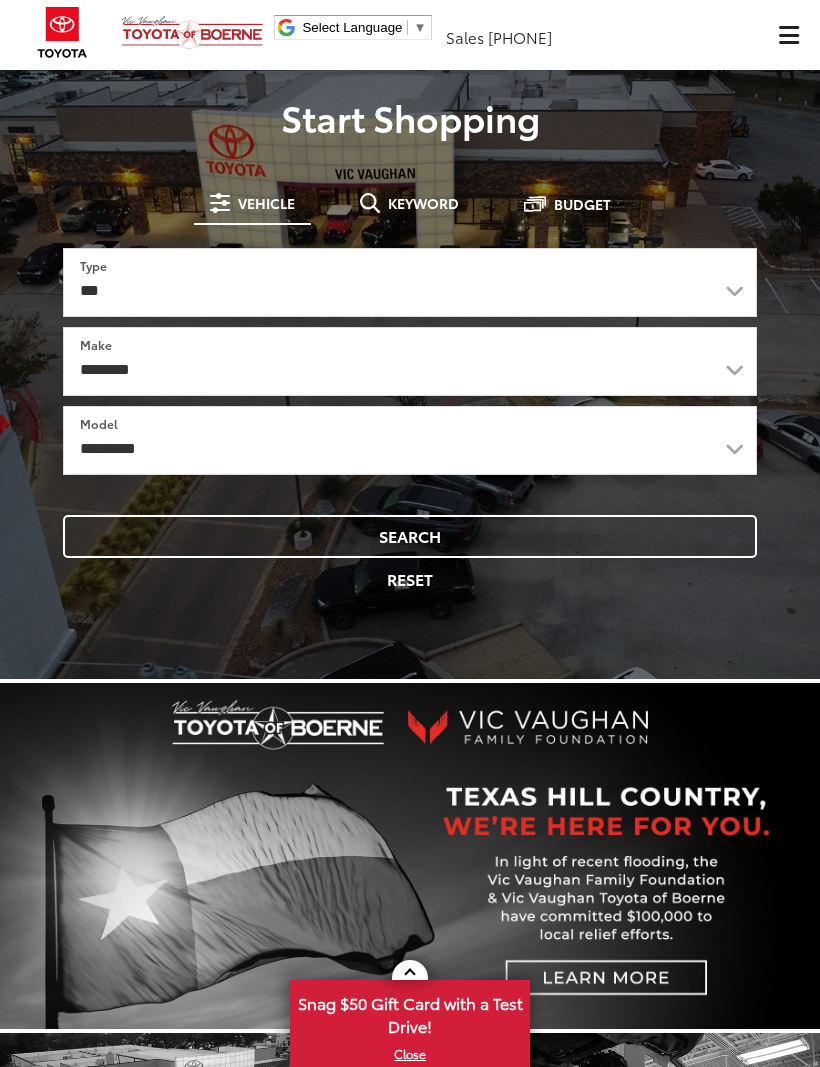 scroll, scrollTop: 0, scrollLeft: 0, axis: both 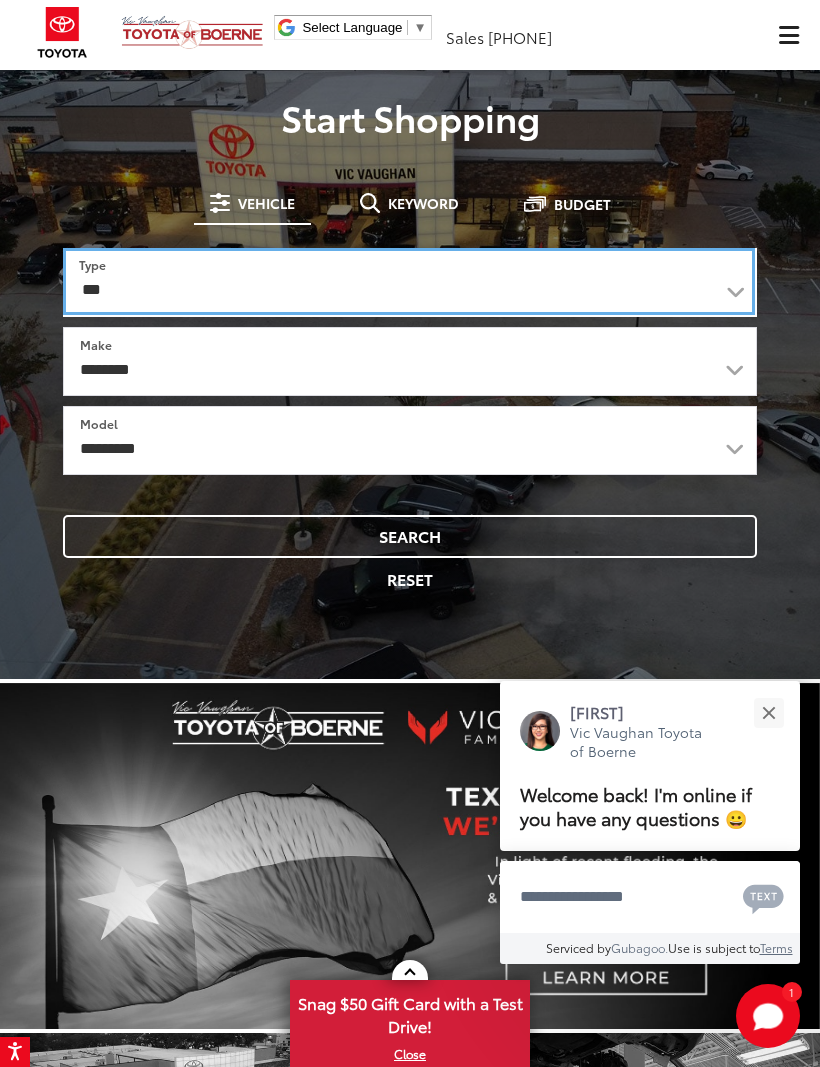 click on "***
***
****
*********" at bounding box center [409, 281] 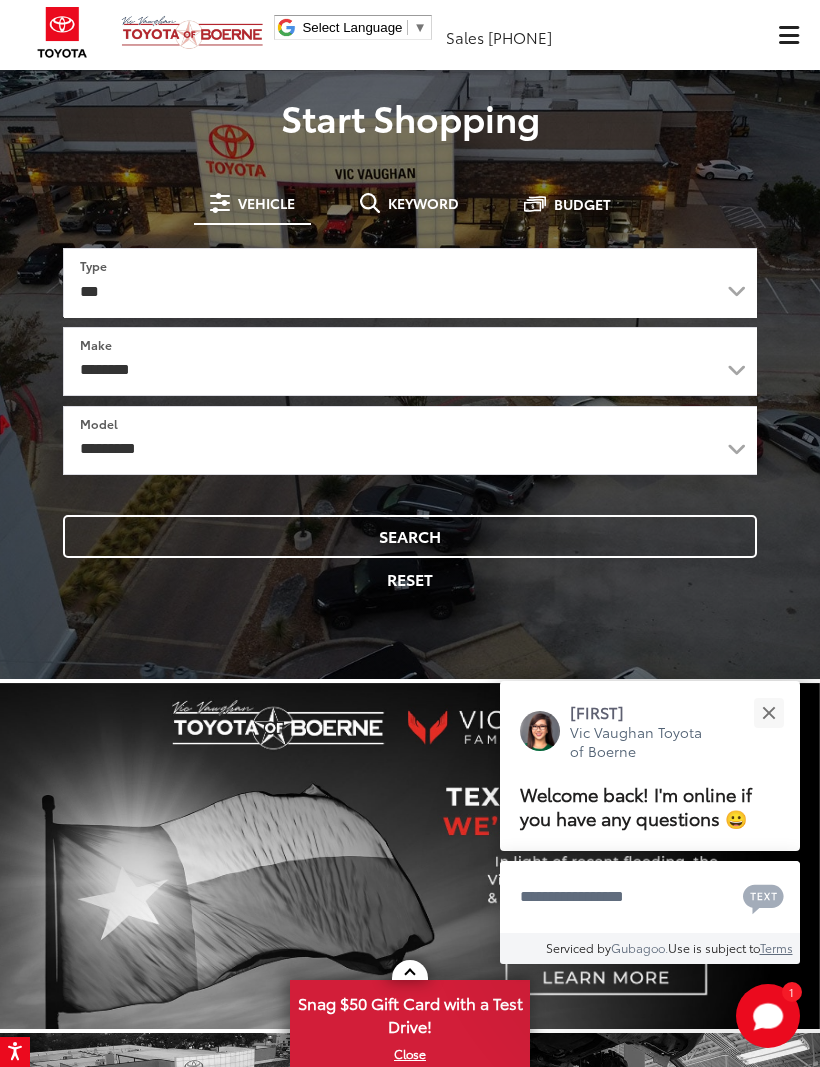 click on "Search" at bounding box center (410, 536) 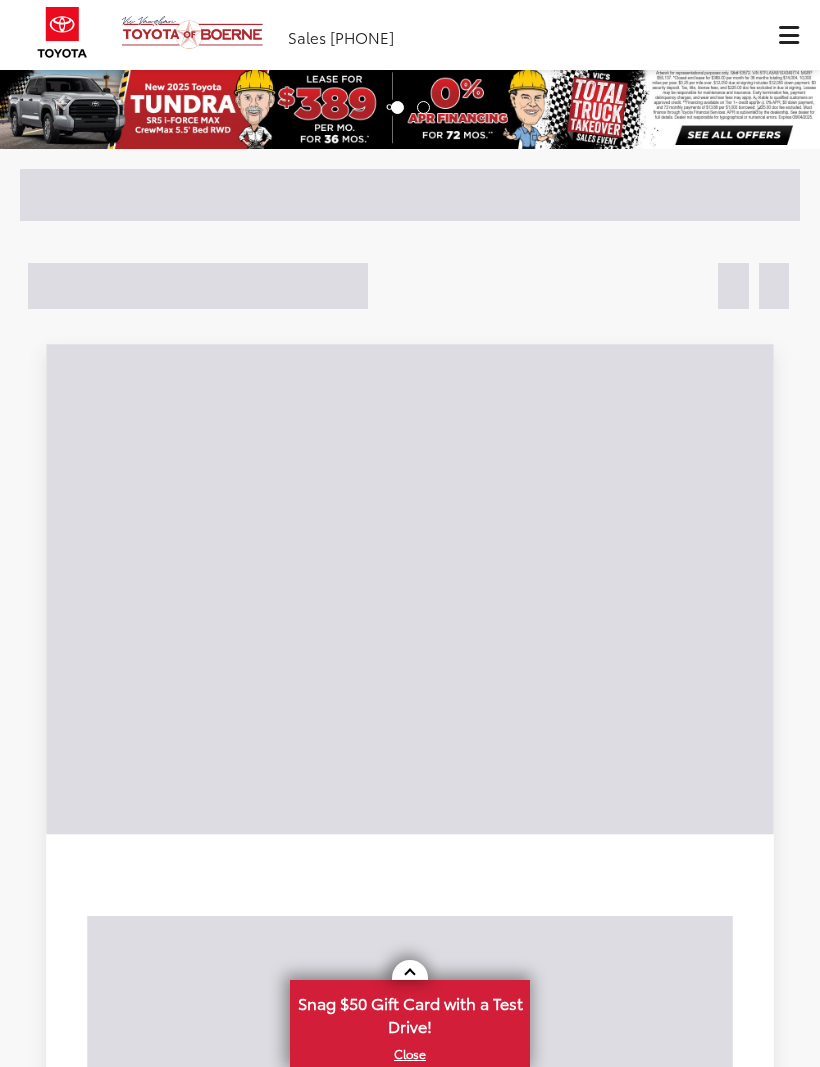 scroll, scrollTop: 0, scrollLeft: 0, axis: both 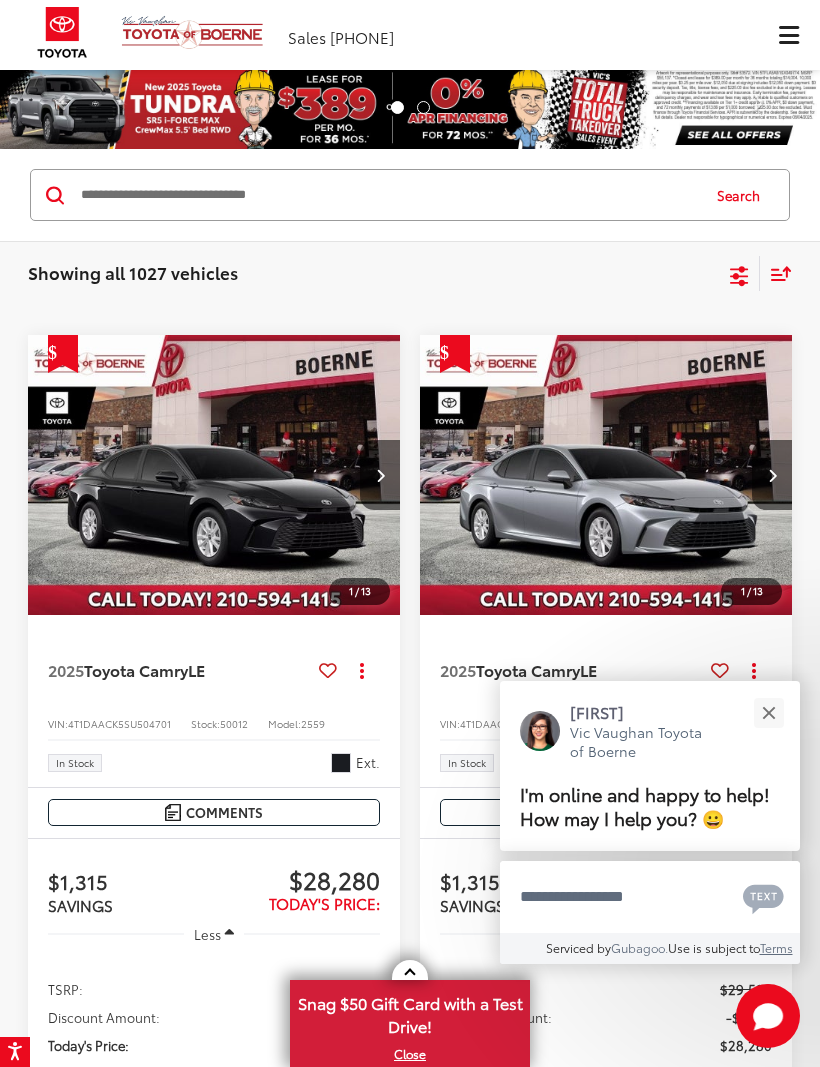 click 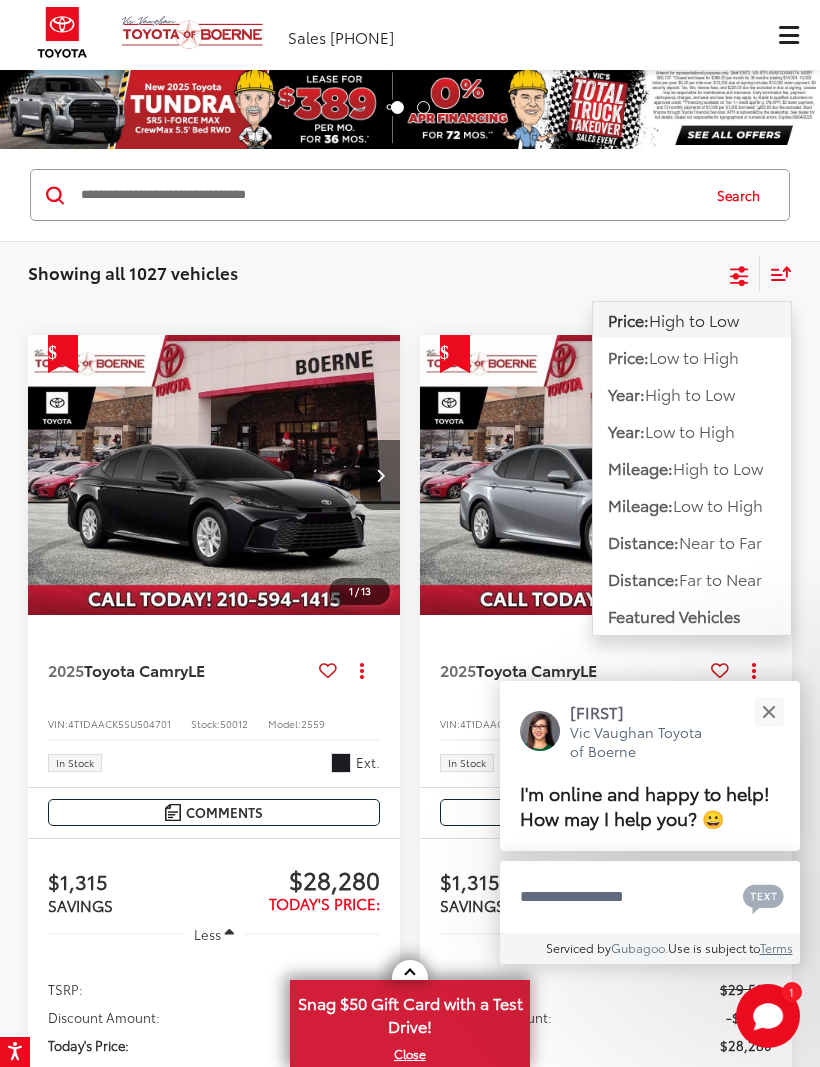 click on "High to Low" at bounding box center (690, 393) 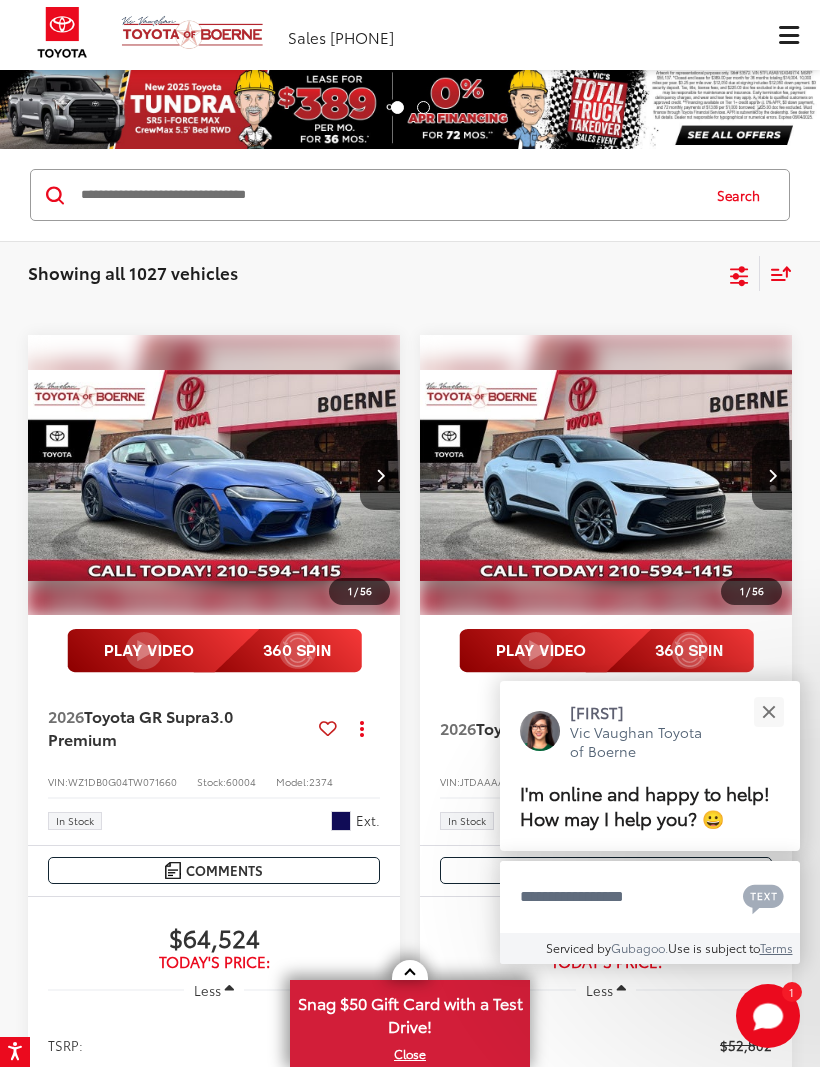 click at bounding box center [768, 712] 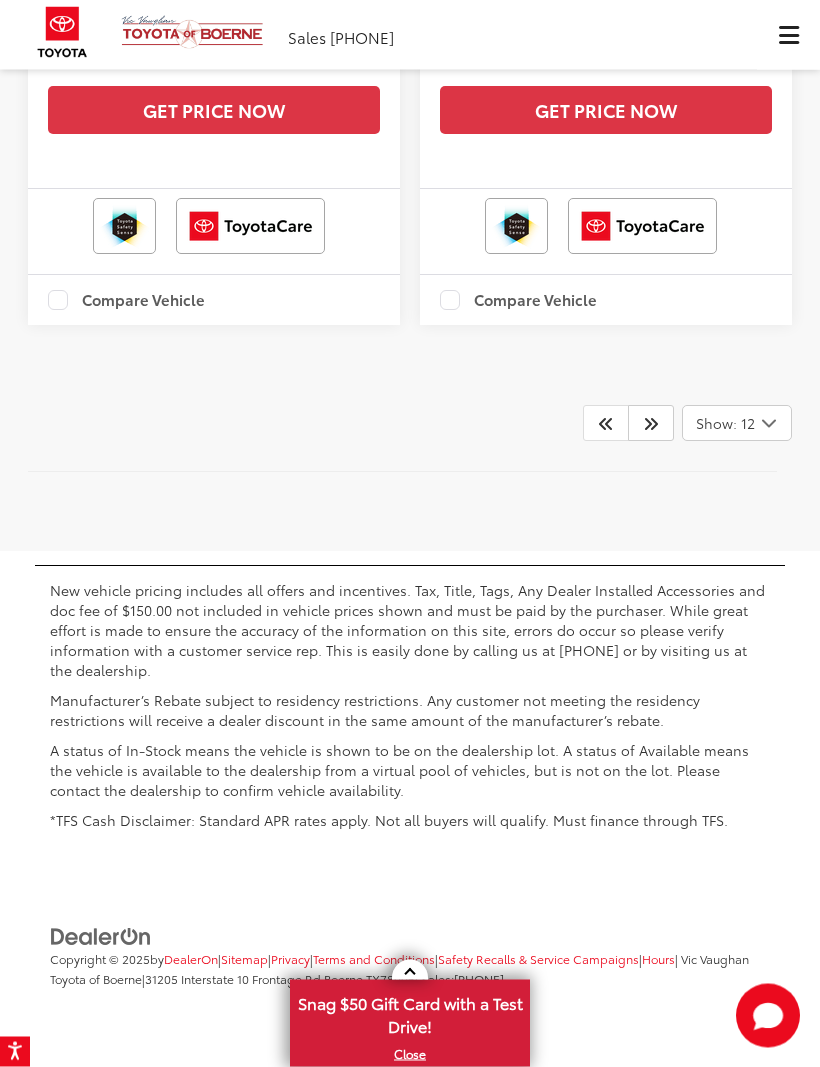 scroll, scrollTop: 7261, scrollLeft: 0, axis: vertical 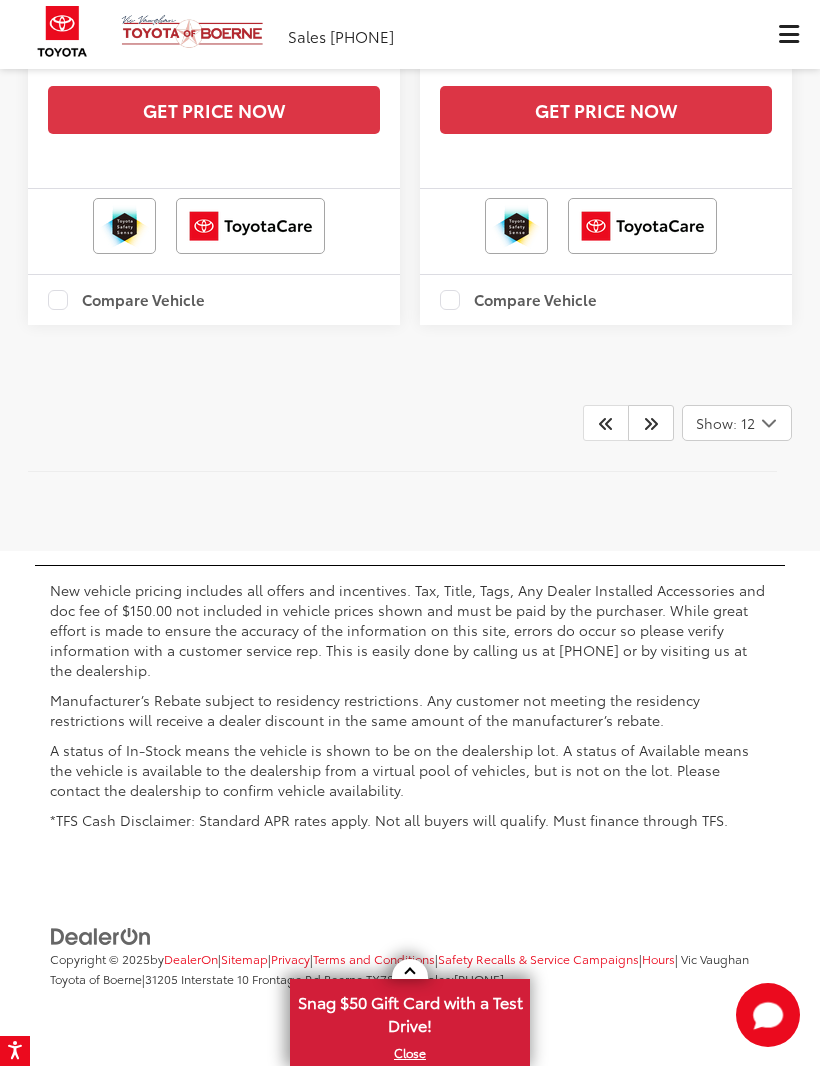 click at bounding box center (651, 424) 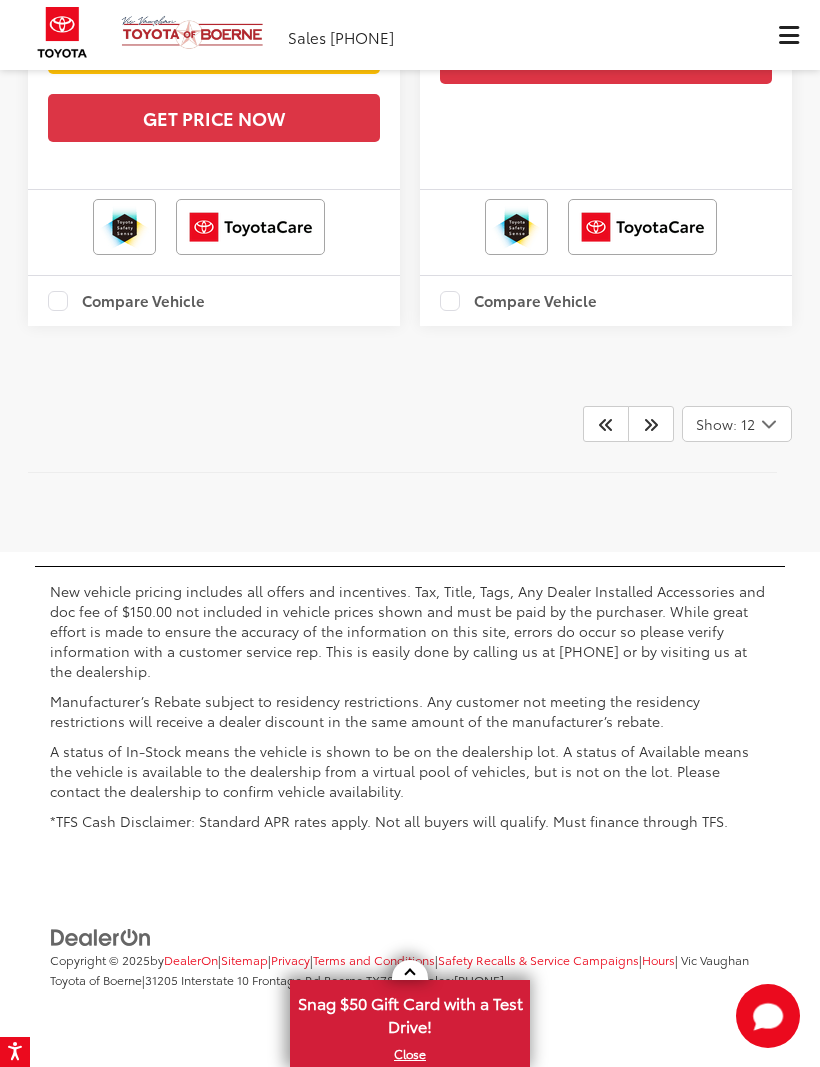 scroll, scrollTop: 7473, scrollLeft: 0, axis: vertical 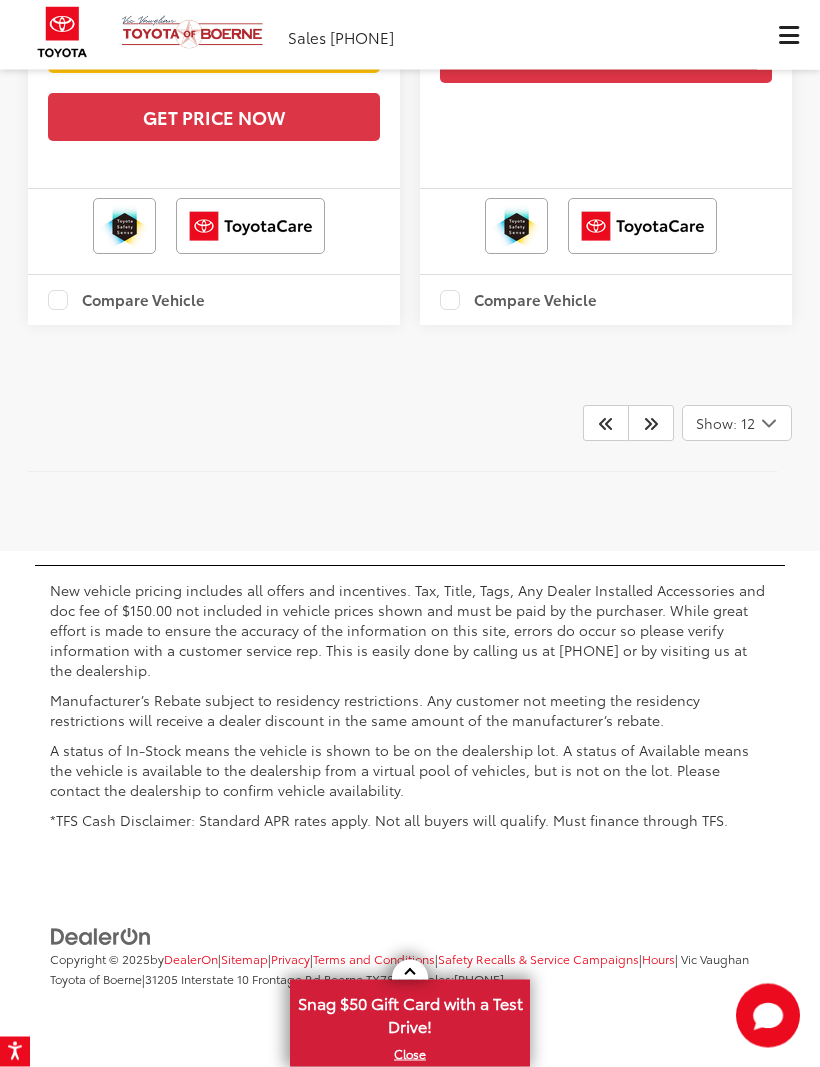 click at bounding box center (651, 424) 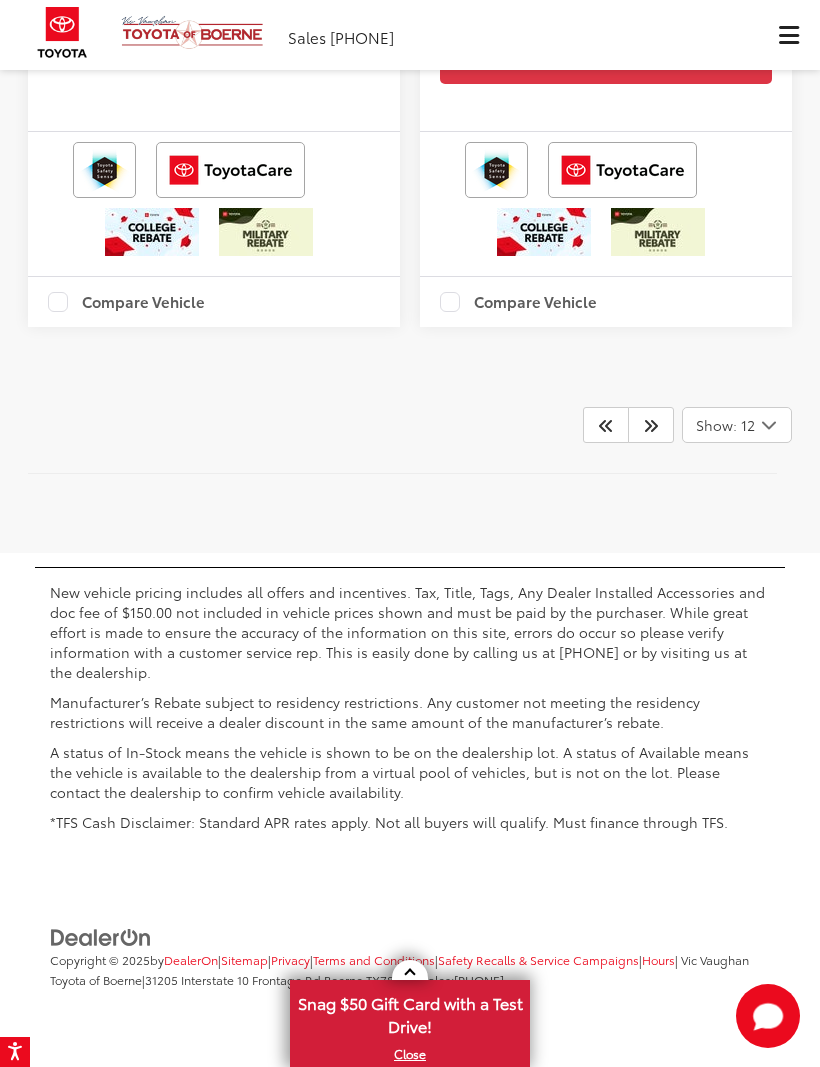 scroll, scrollTop: 8008, scrollLeft: 0, axis: vertical 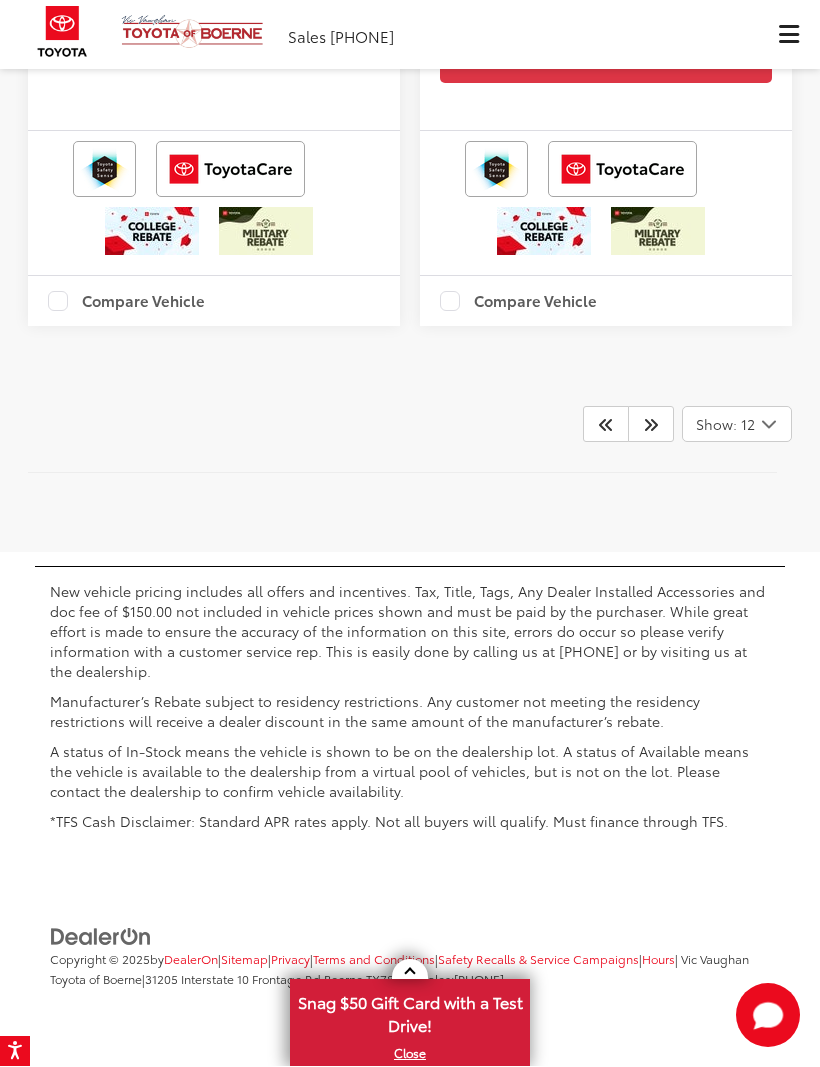 click at bounding box center (651, 425) 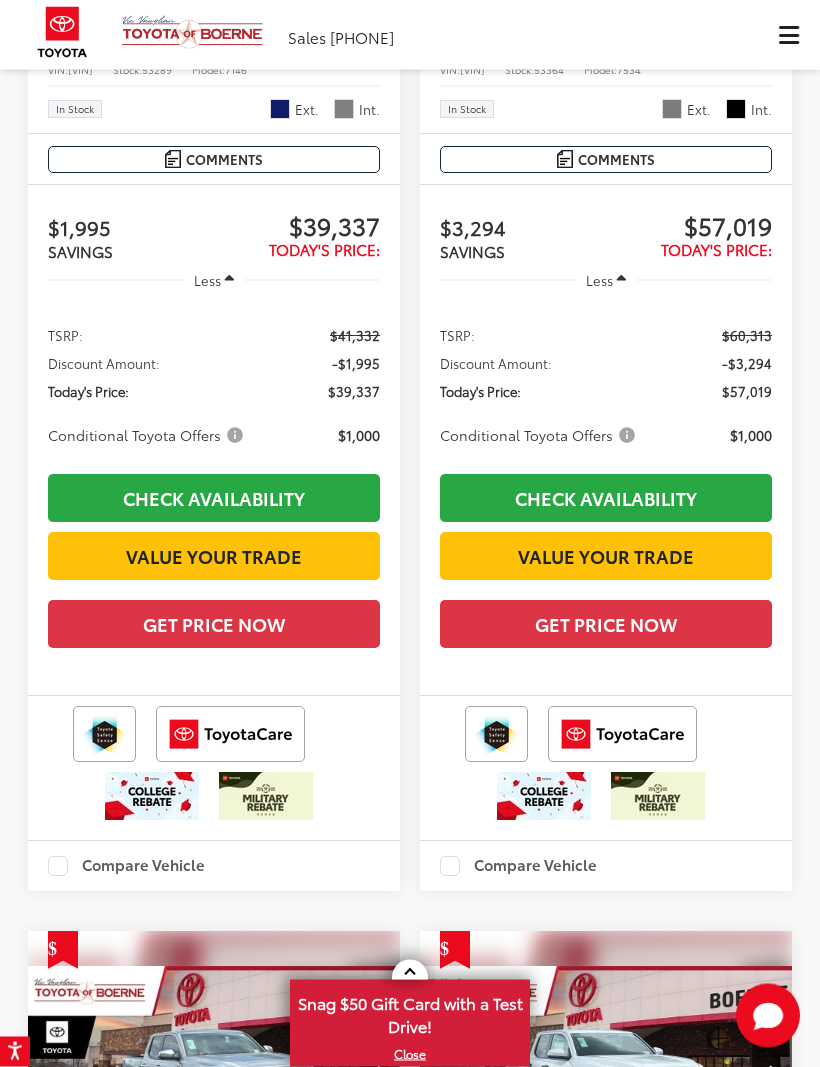 scroll, scrollTop: 5829, scrollLeft: 0, axis: vertical 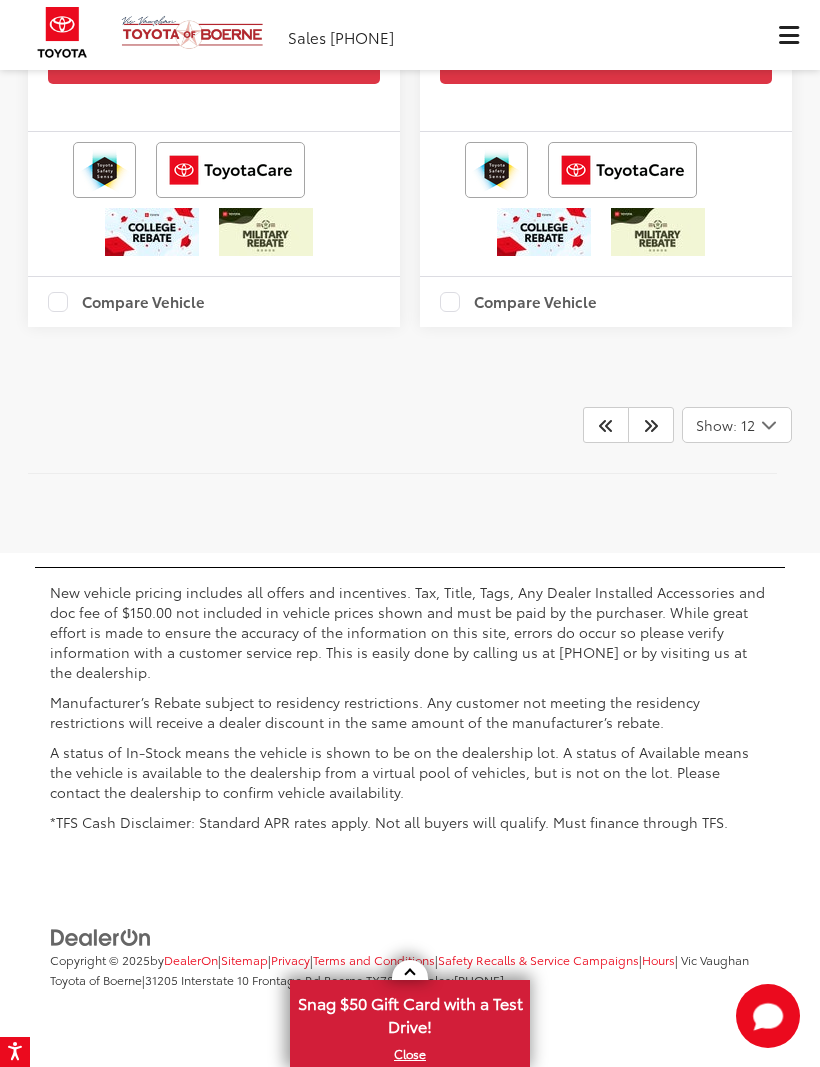 click at bounding box center [651, 425] 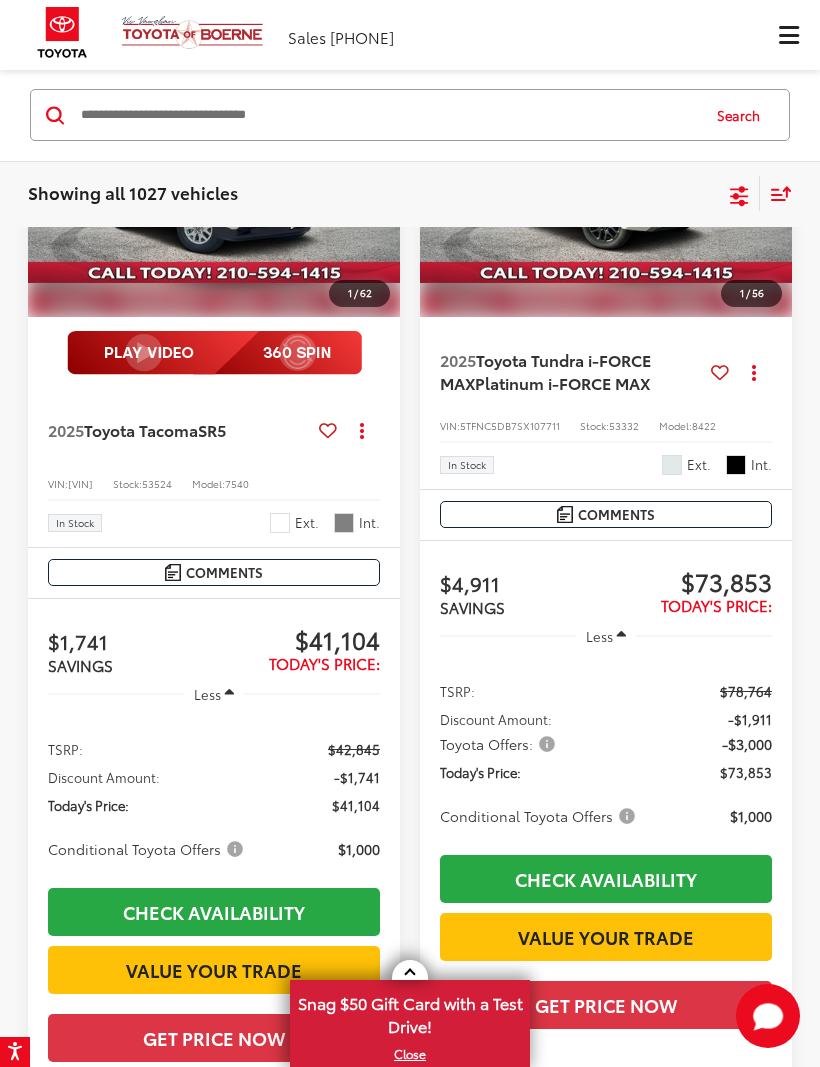 scroll, scrollTop: 296, scrollLeft: 0, axis: vertical 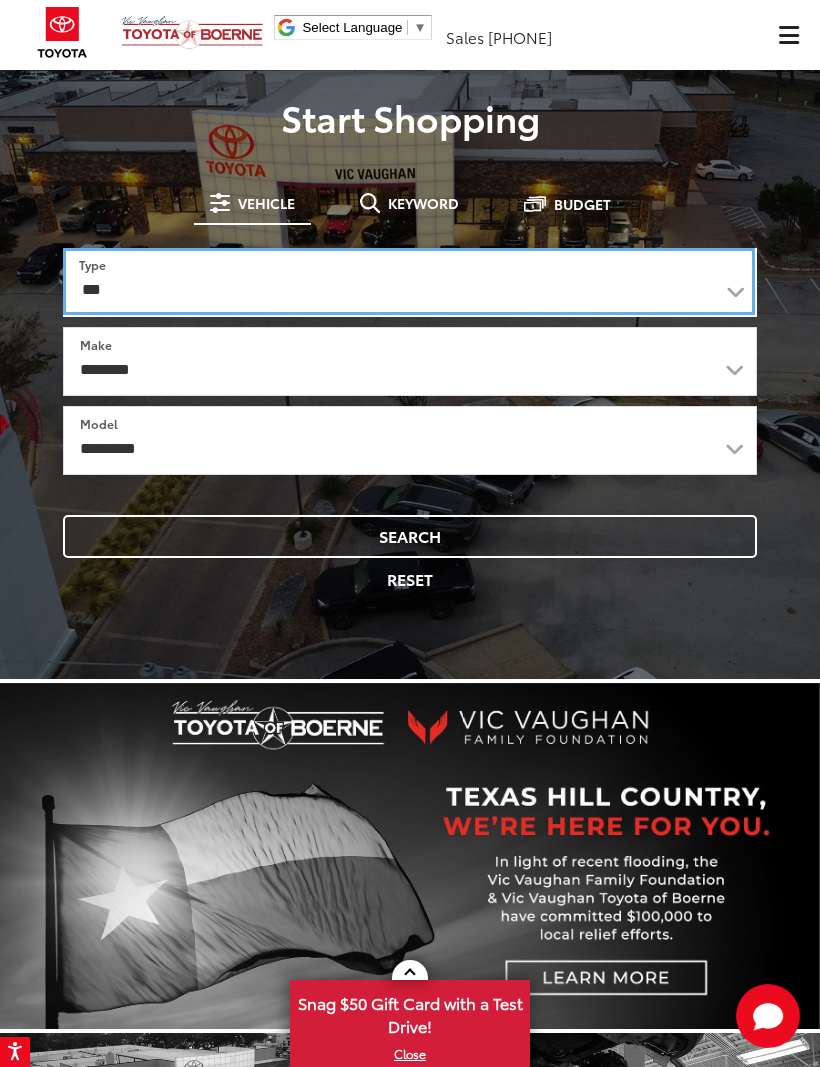 click on "***
***
****
*********" at bounding box center [409, 281] 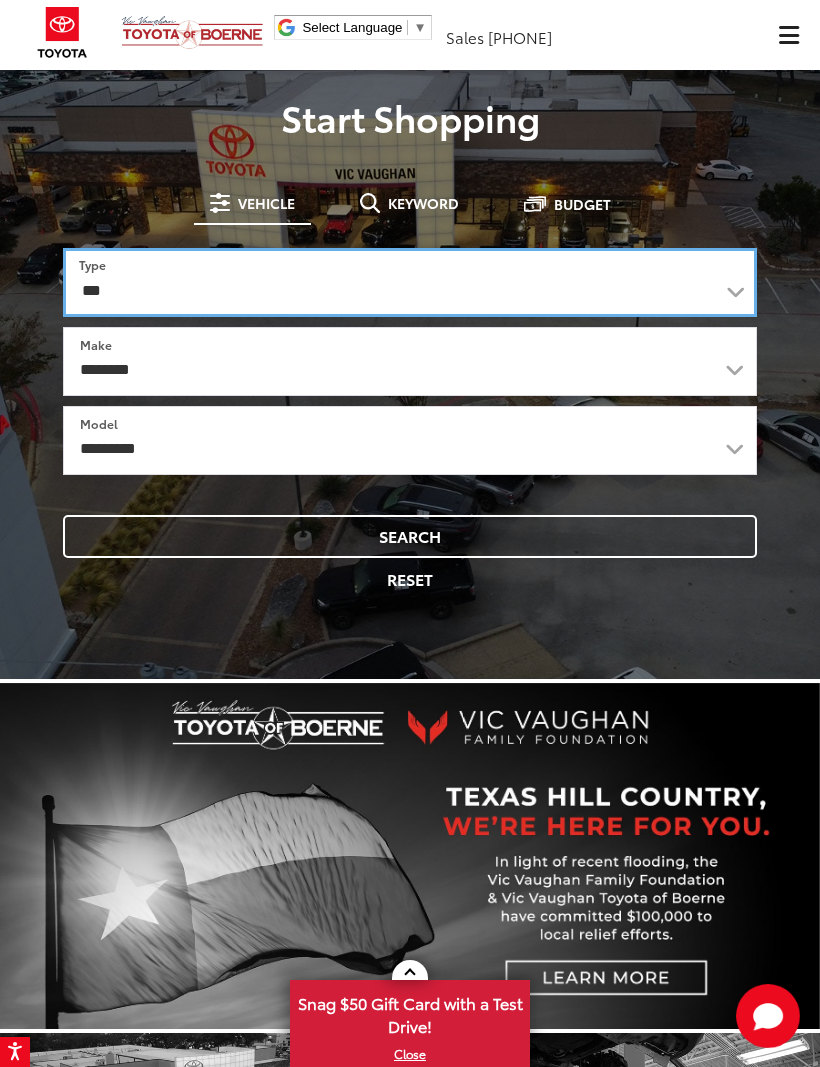 select on "********" 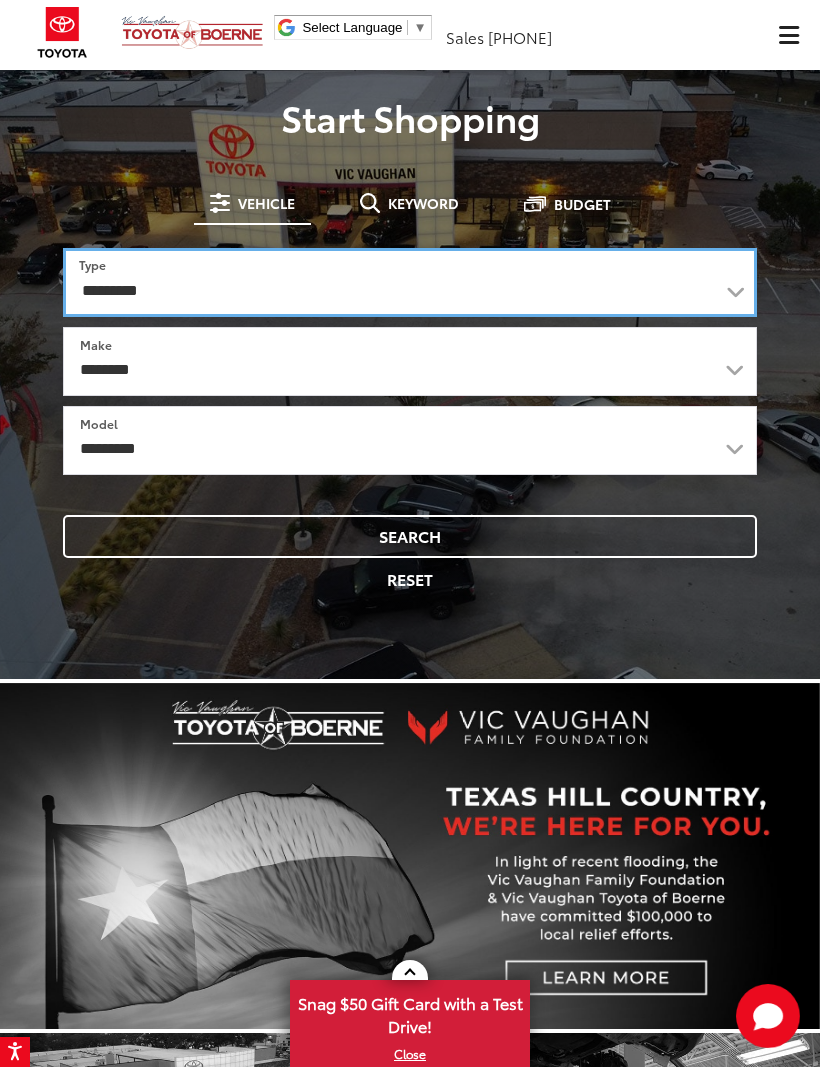 select on "******" 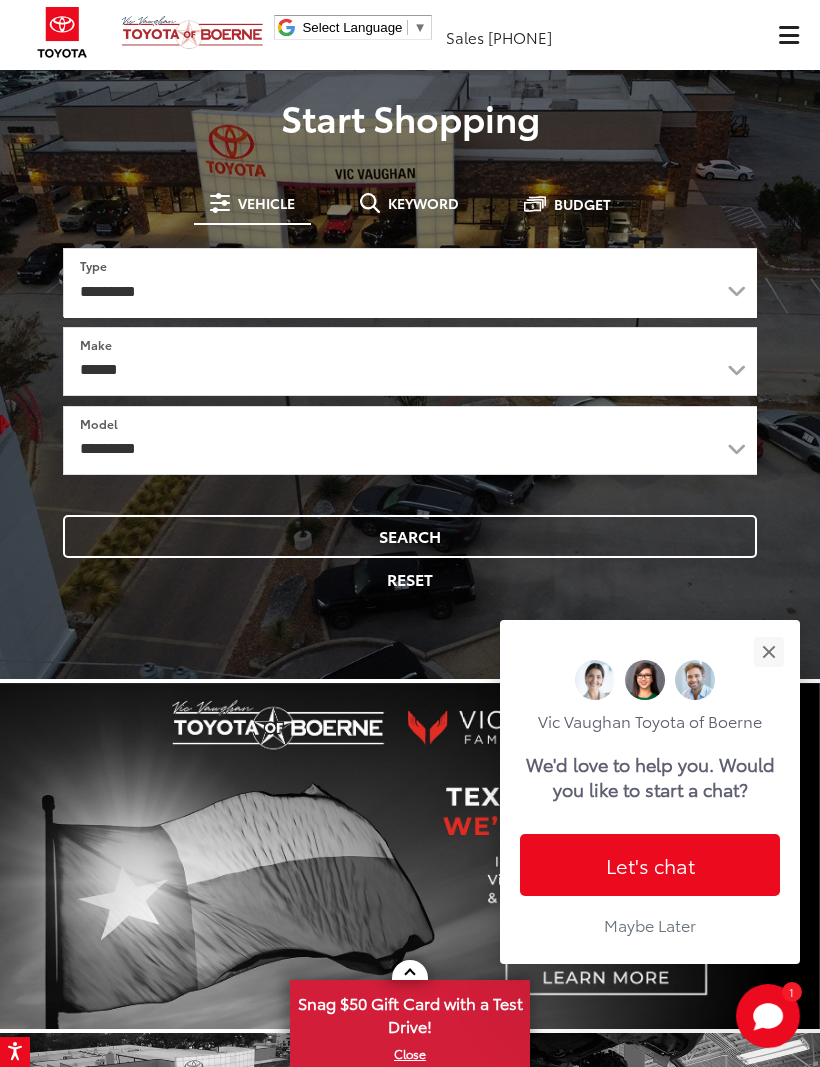 click at bounding box center [768, 651] 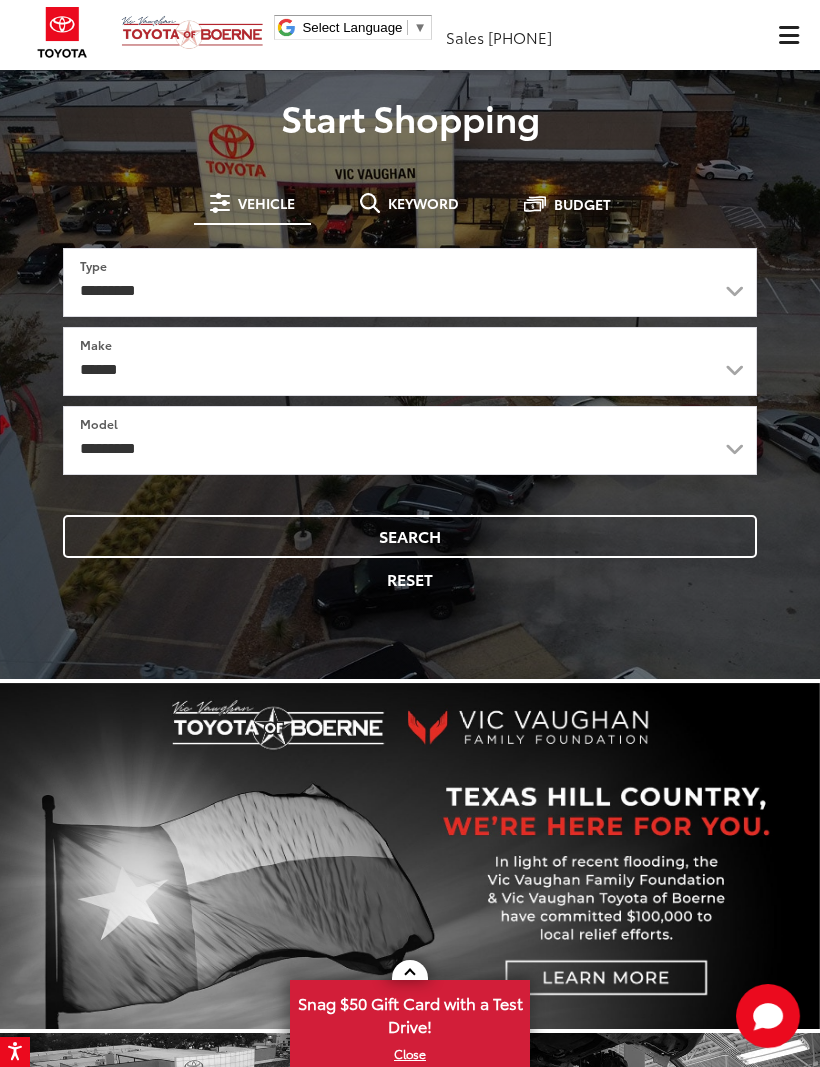 click on "Search" at bounding box center [410, 536] 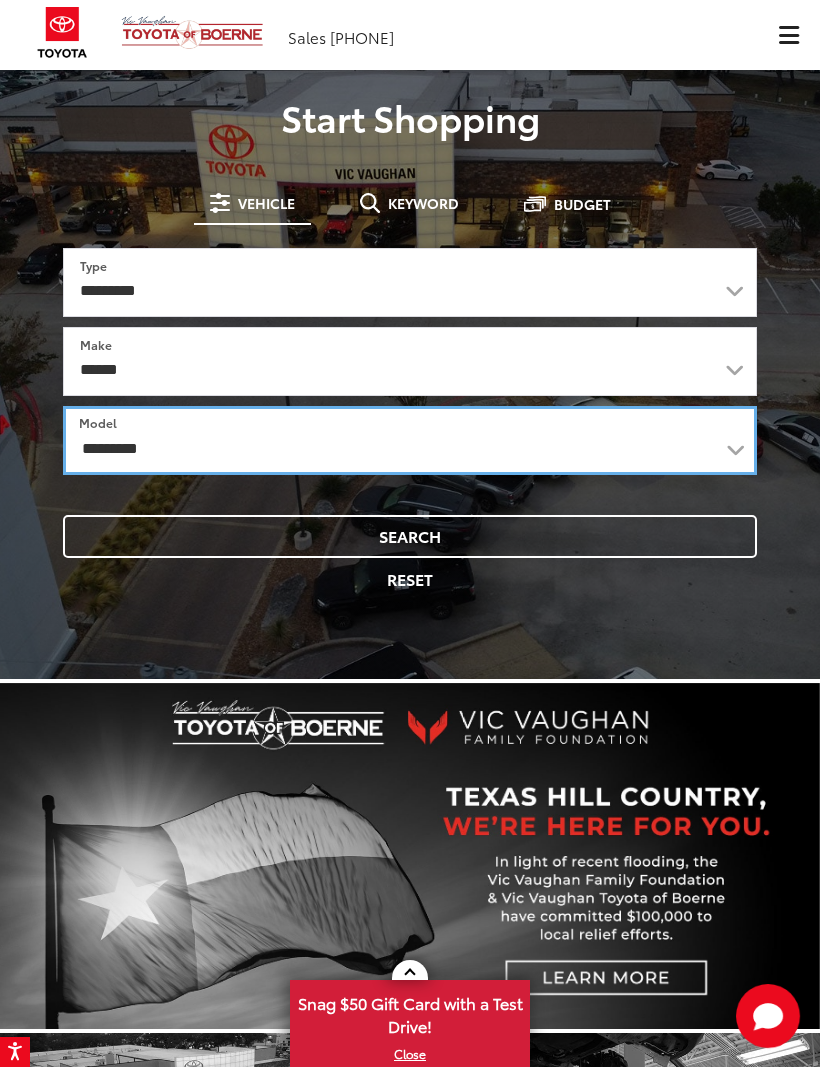 click on "**********" at bounding box center (410, 440) 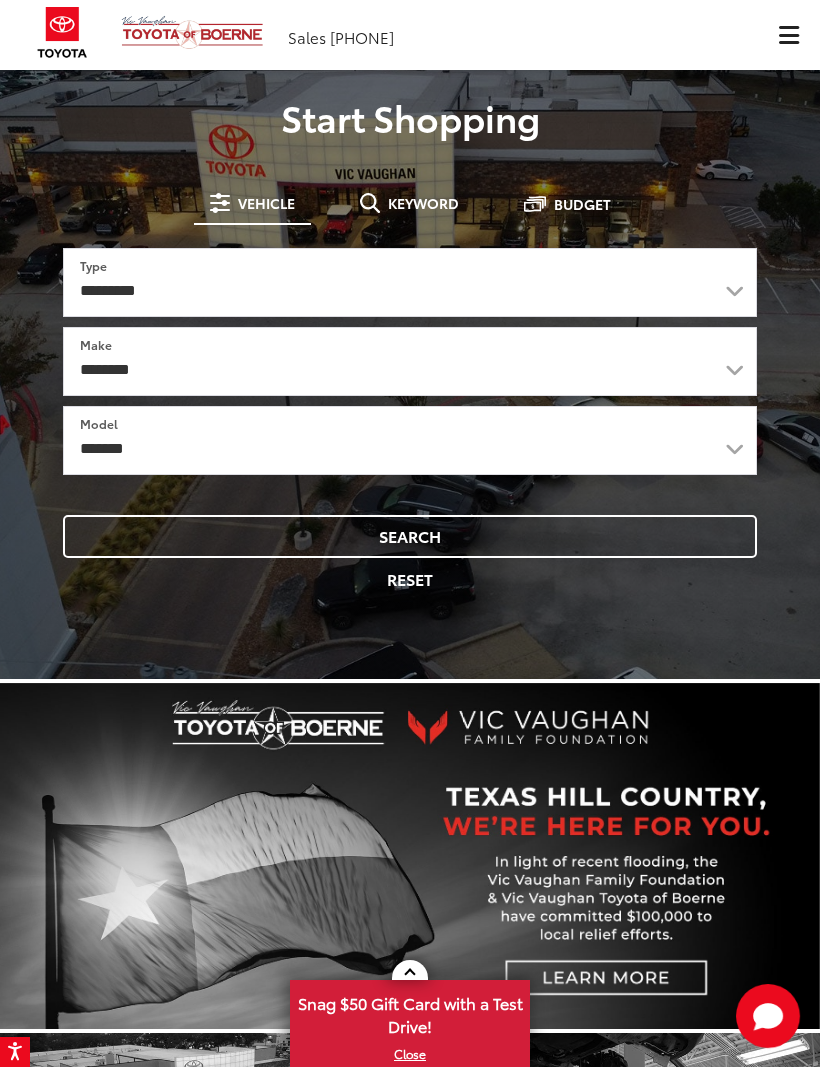 click on "Search" at bounding box center (410, 536) 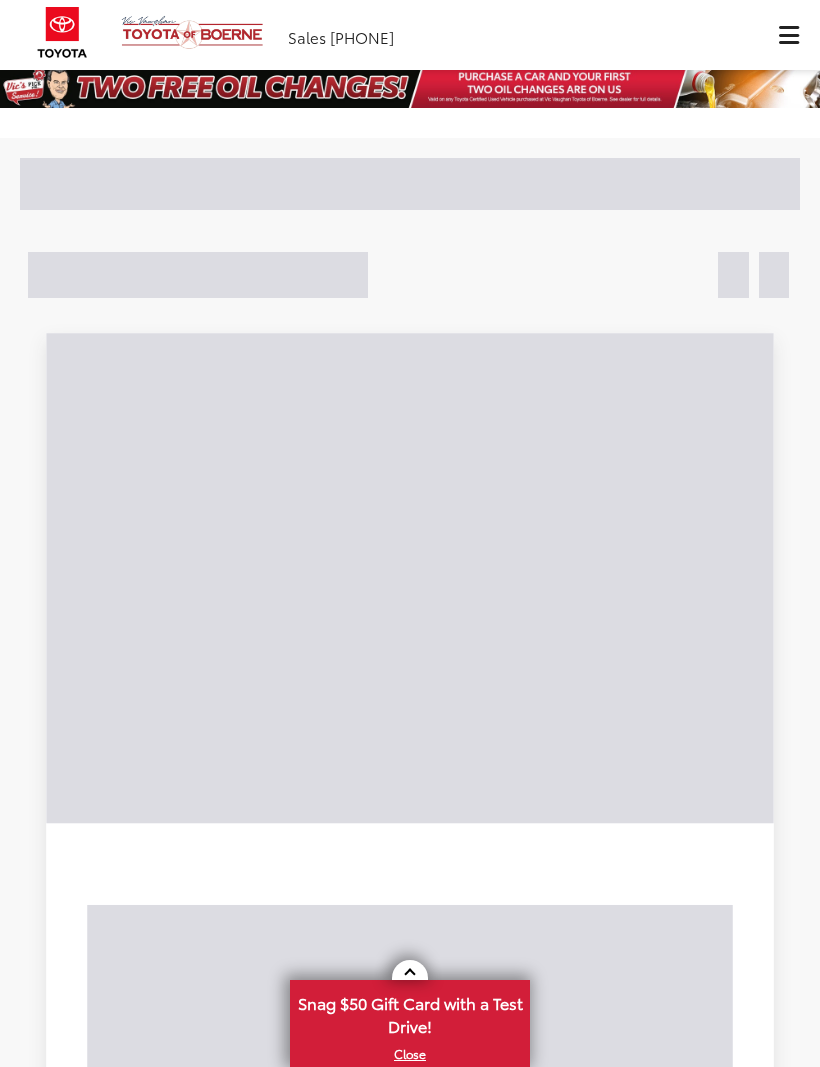 scroll, scrollTop: 0, scrollLeft: 0, axis: both 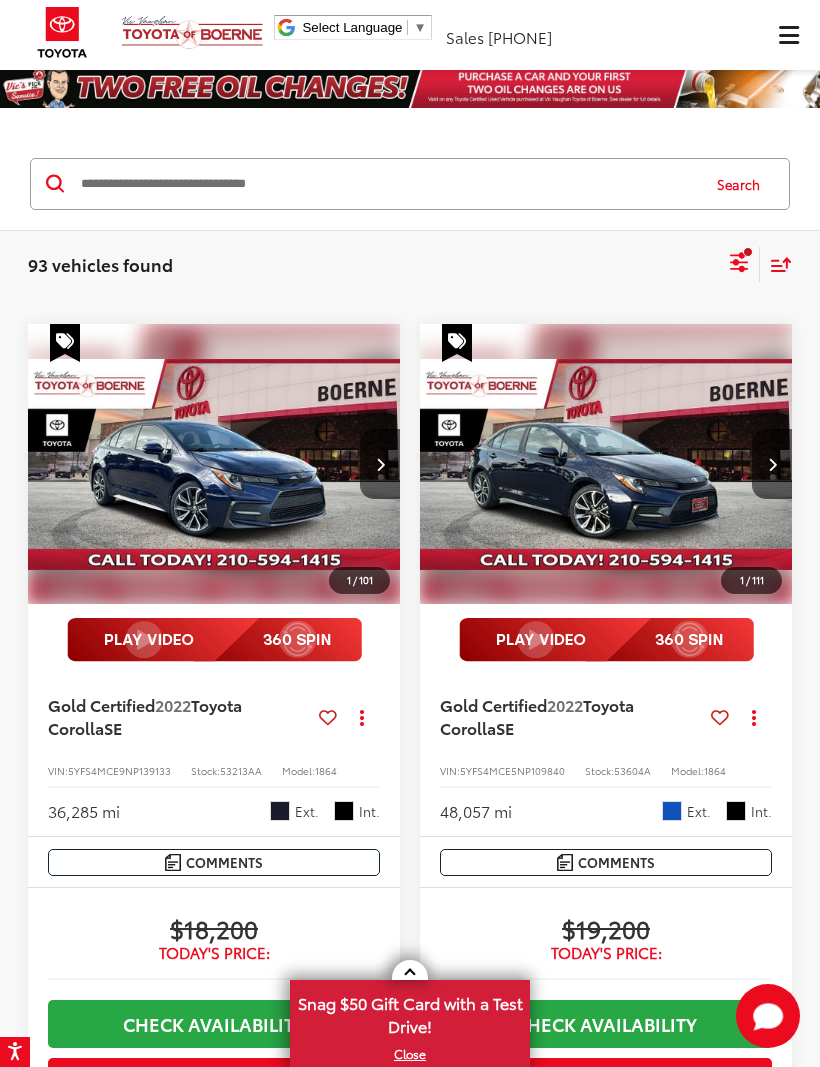click 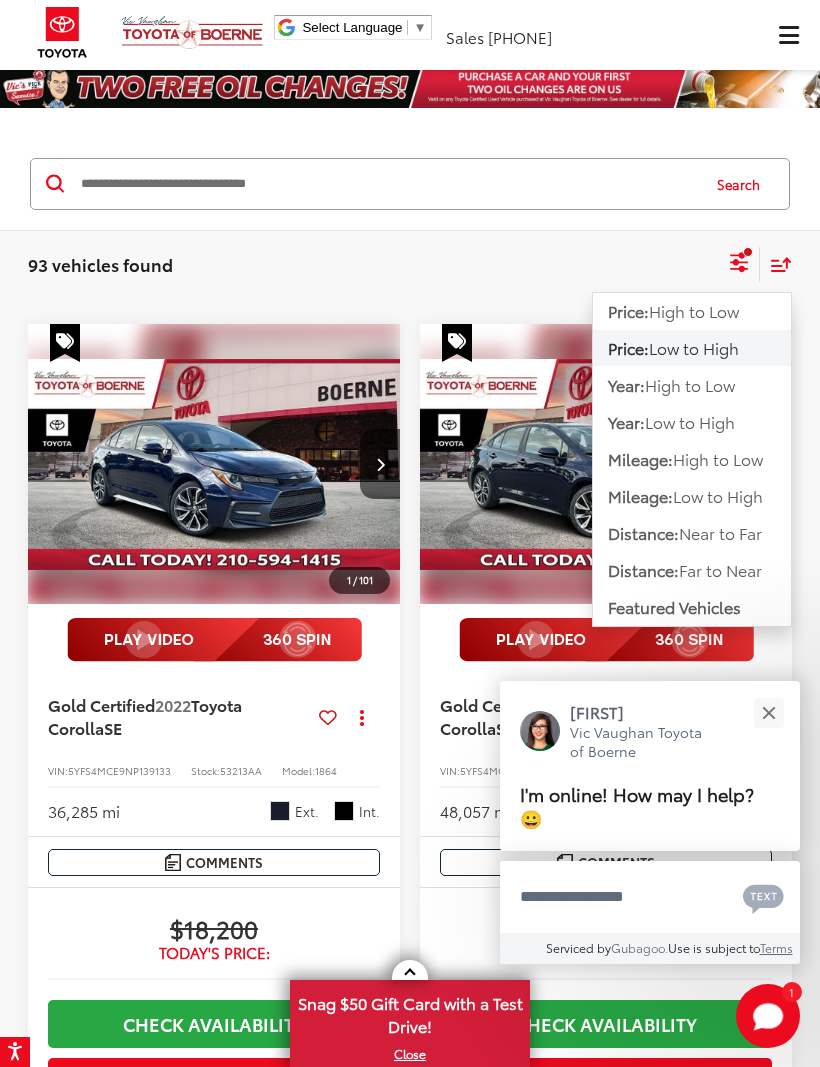 click on "93 vehicles found CPO Toyota Clear All + 0 test Sort Price:  High to Low Price:  Low to High Year:  High to Low Year:  Low to High Mileage:  High to Low Mileage:  Low to High Distance:  Near to Far Distance:  Far to Near Featured Vehicles Grid List" at bounding box center (410, 265) 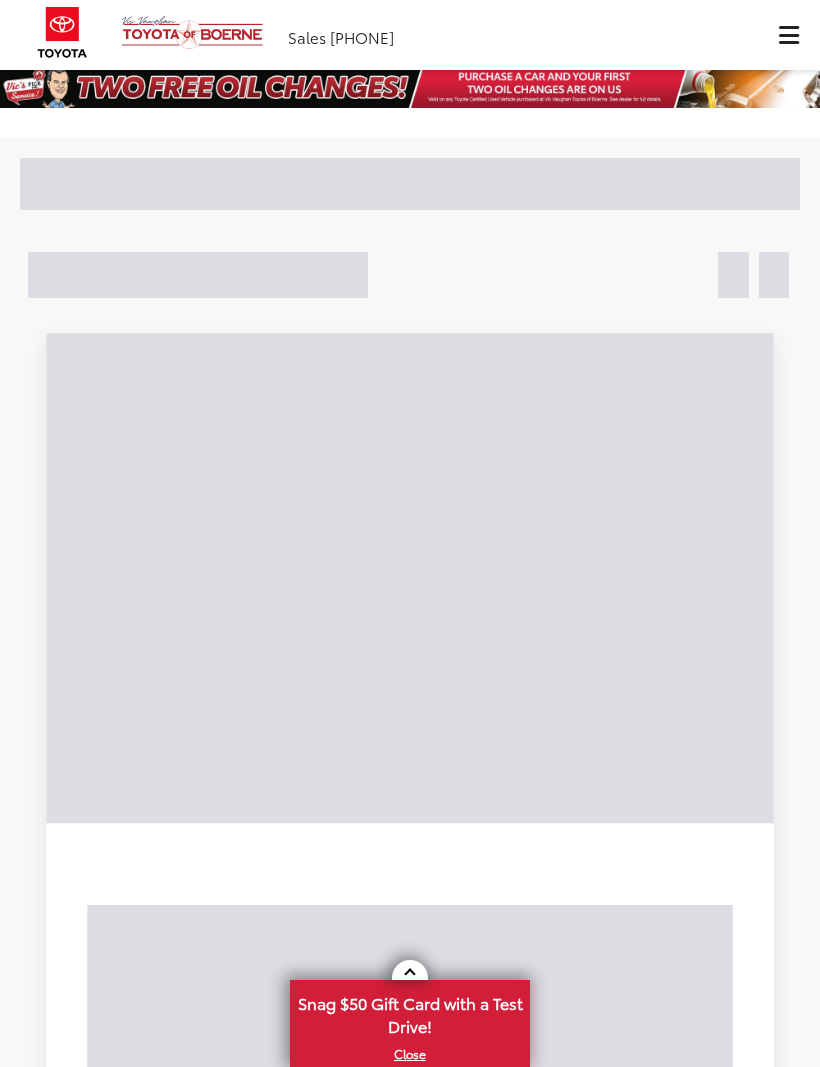 scroll, scrollTop: 0, scrollLeft: 0, axis: both 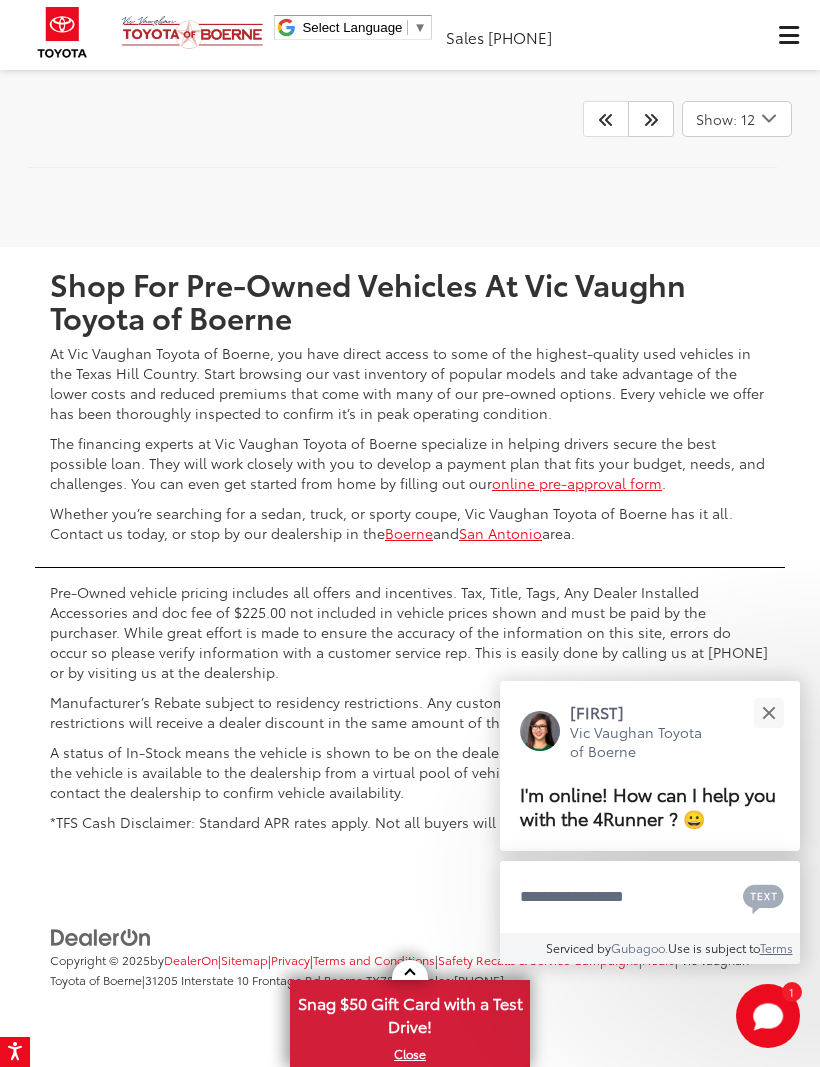 click at bounding box center (651, 119) 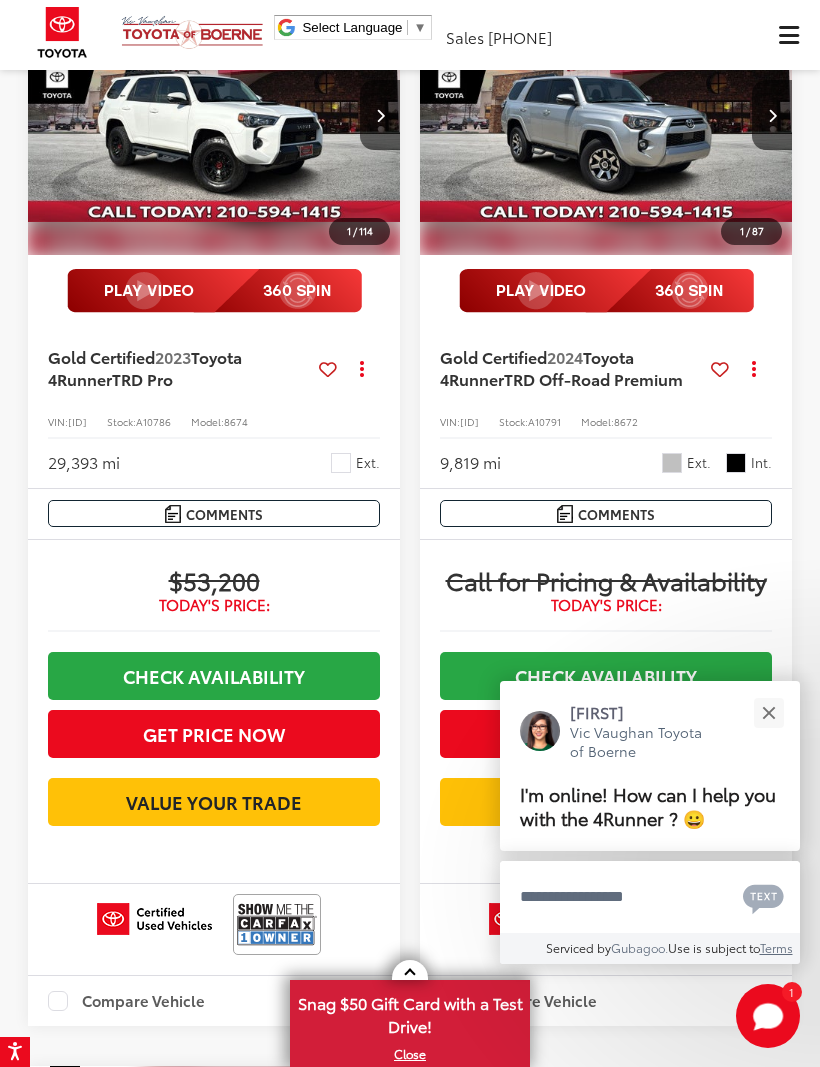 scroll, scrollTop: 1279, scrollLeft: 0, axis: vertical 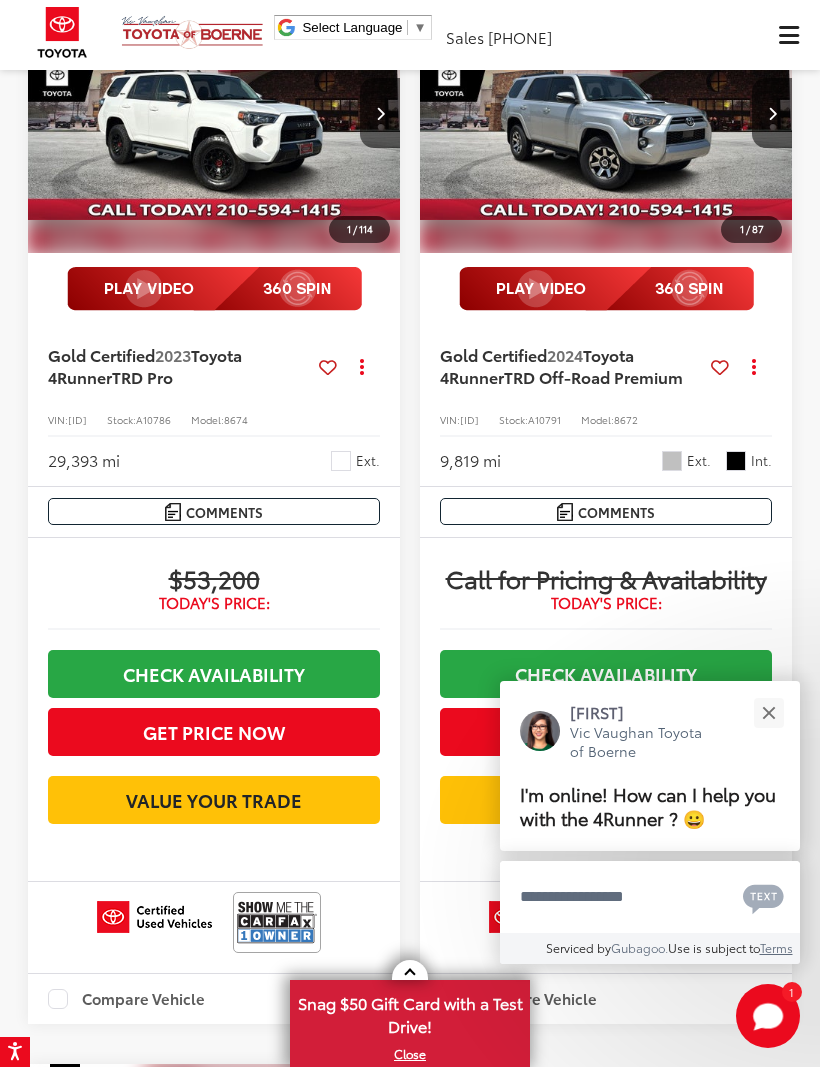 click at bounding box center (606, 114) 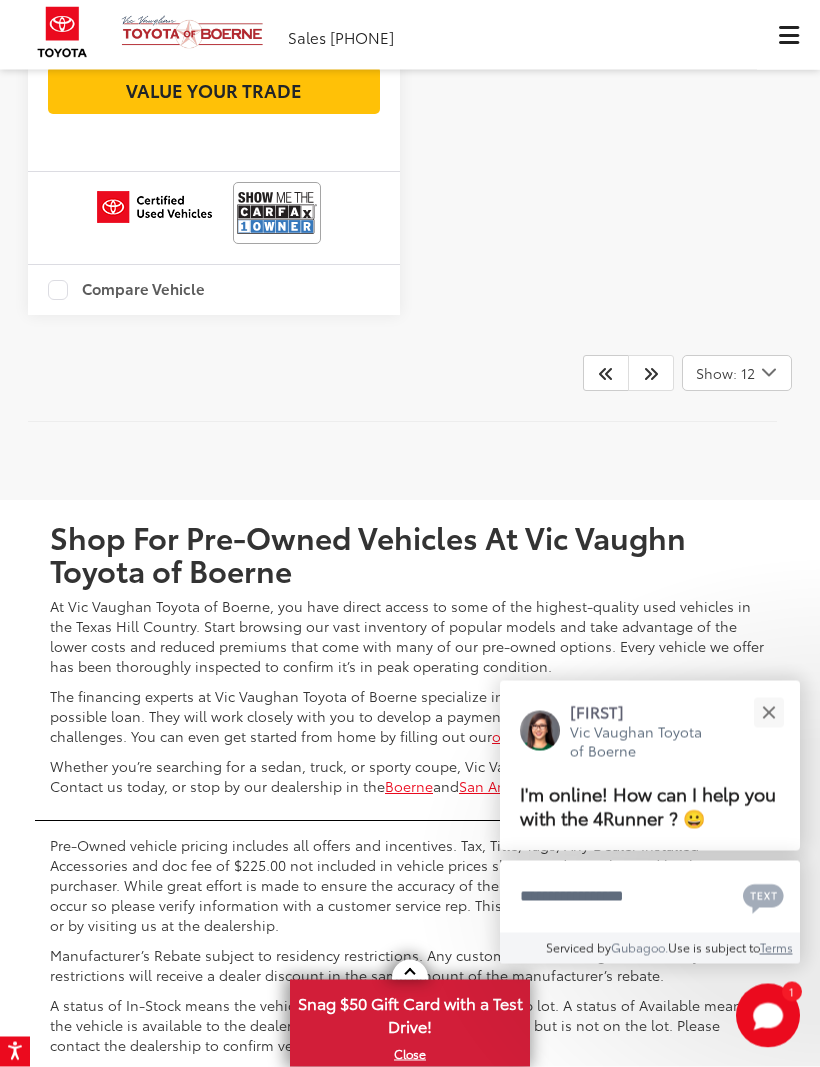 scroll, scrollTop: 3082, scrollLeft: 0, axis: vertical 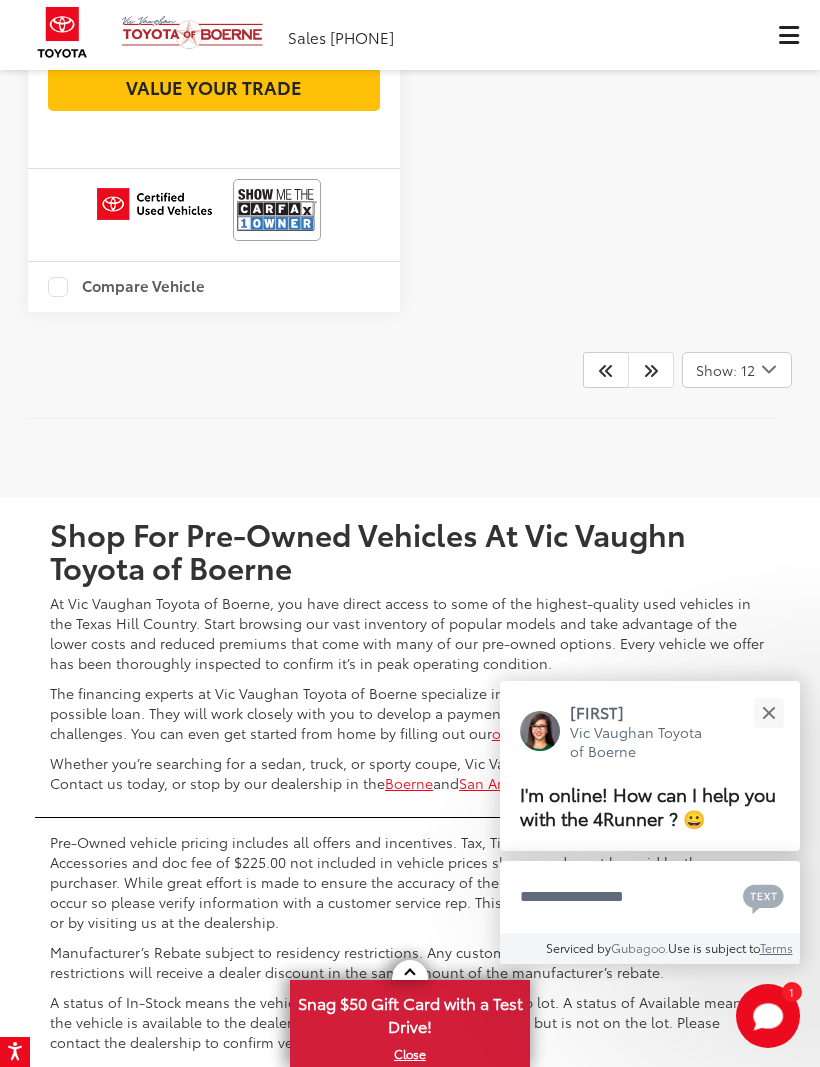 click at bounding box center (651, 370) 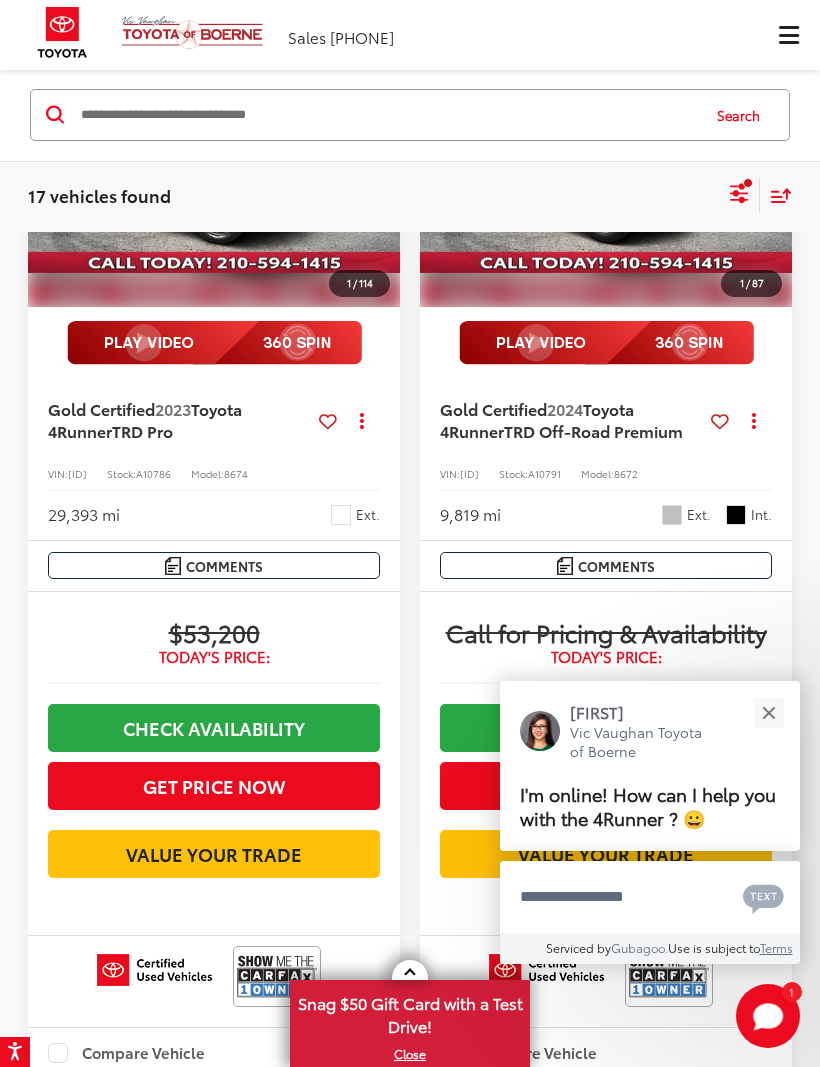 scroll, scrollTop: 1385, scrollLeft: 0, axis: vertical 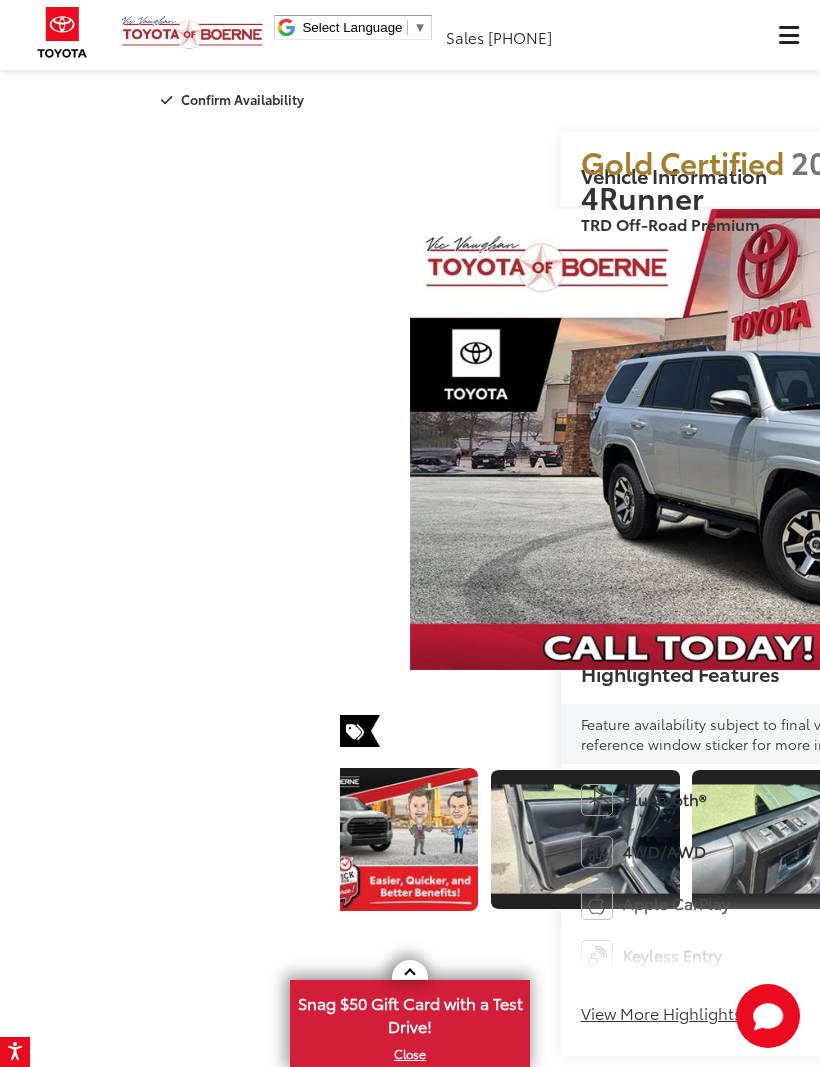 click at bounding box center (1189, 839) 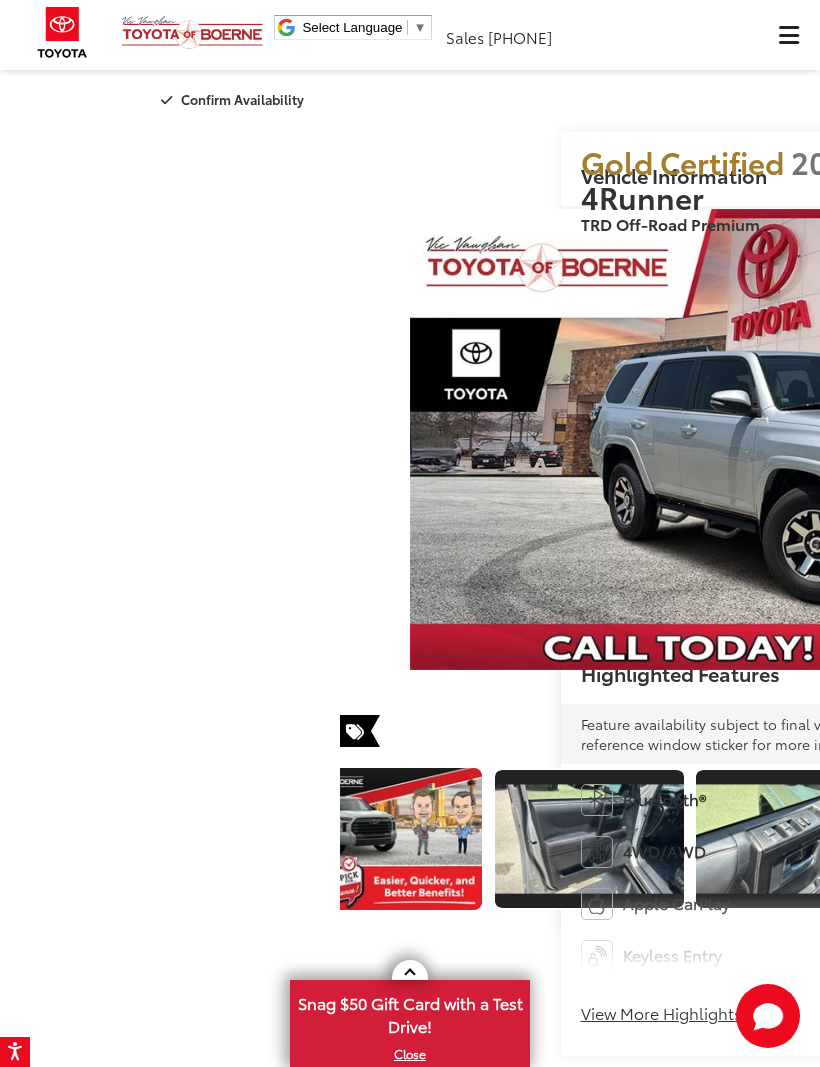 scroll, scrollTop: 0, scrollLeft: 4628, axis: horizontal 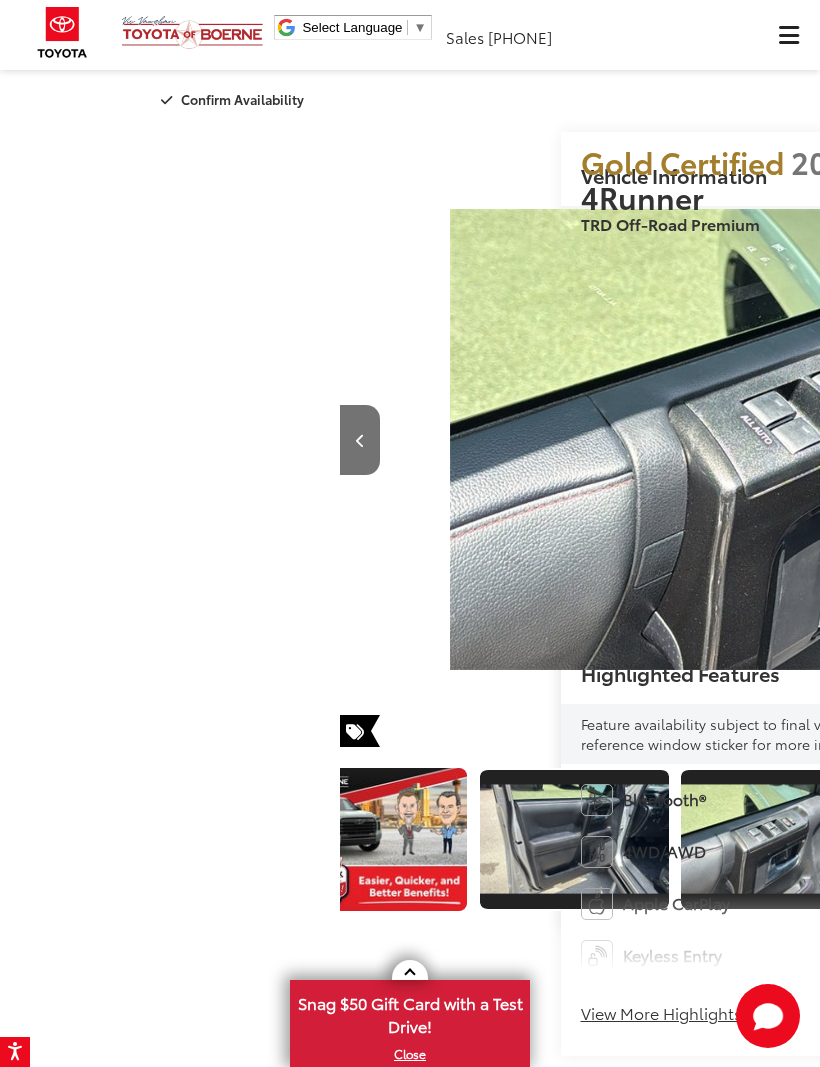 click at bounding box center (1376, 839) 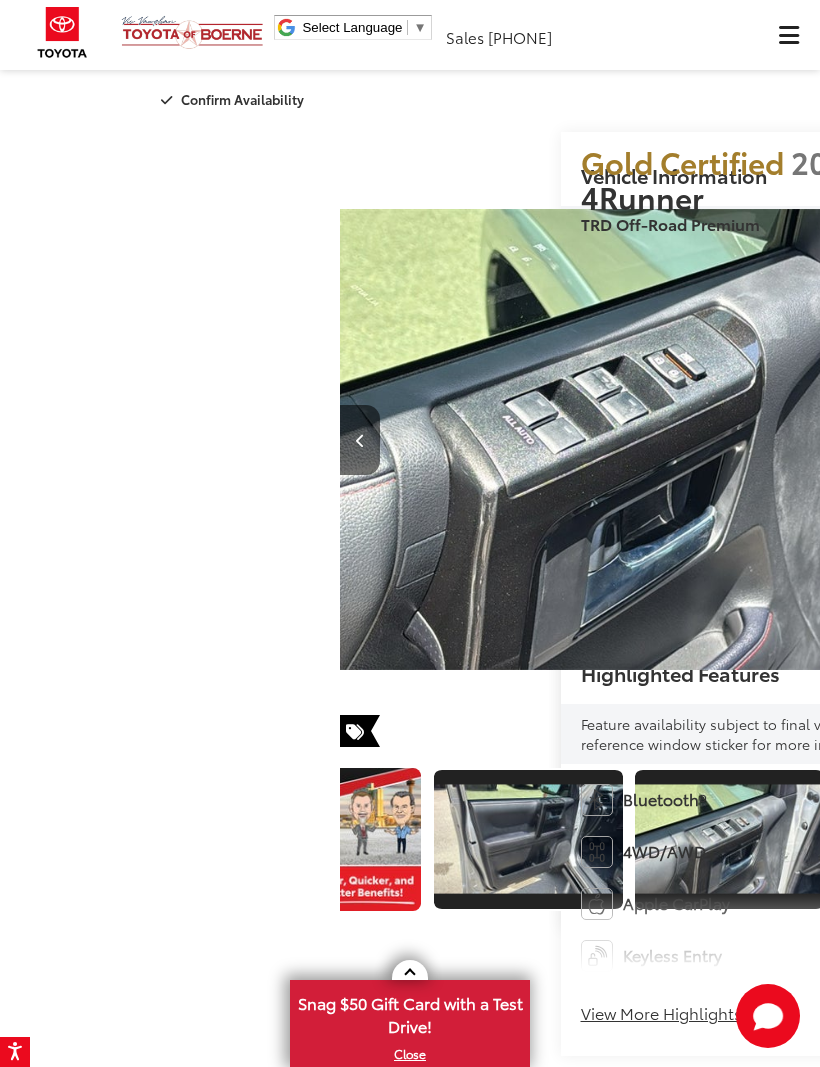 scroll, scrollTop: 0, scrollLeft: 12064, axis: horizontal 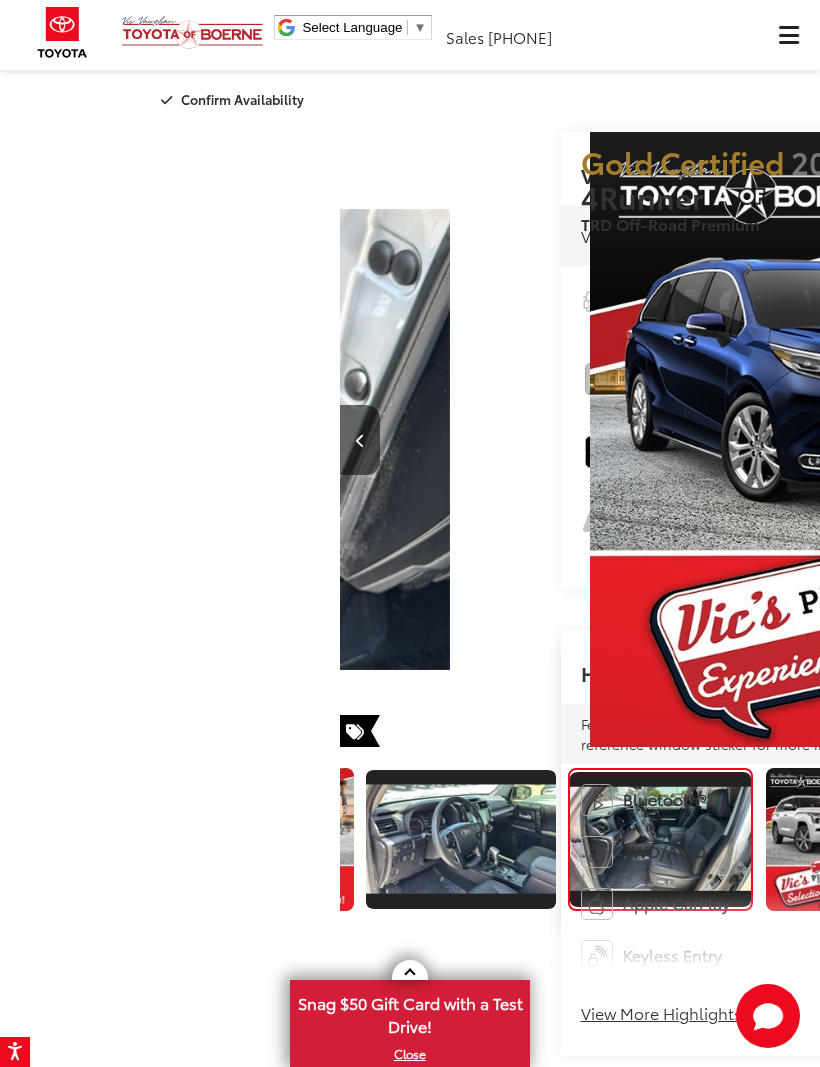 click at bounding box center (1263, 839) 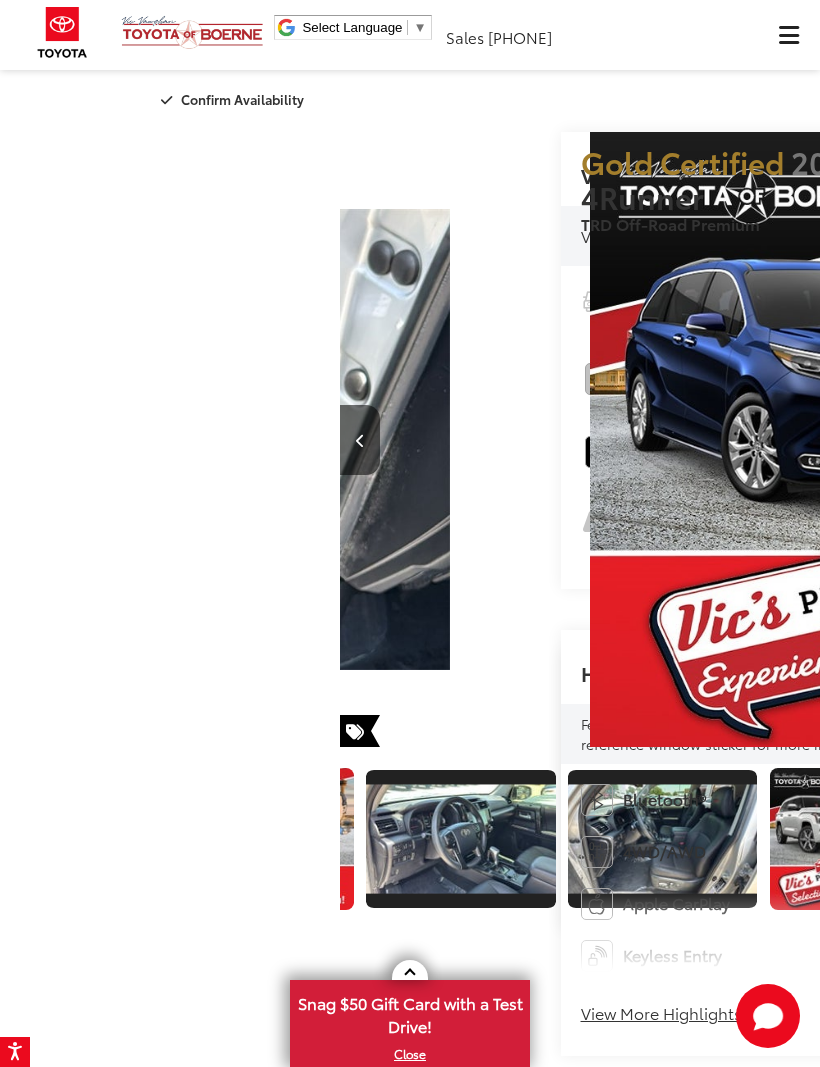 scroll, scrollTop: 0, scrollLeft: 2775, axis: horizontal 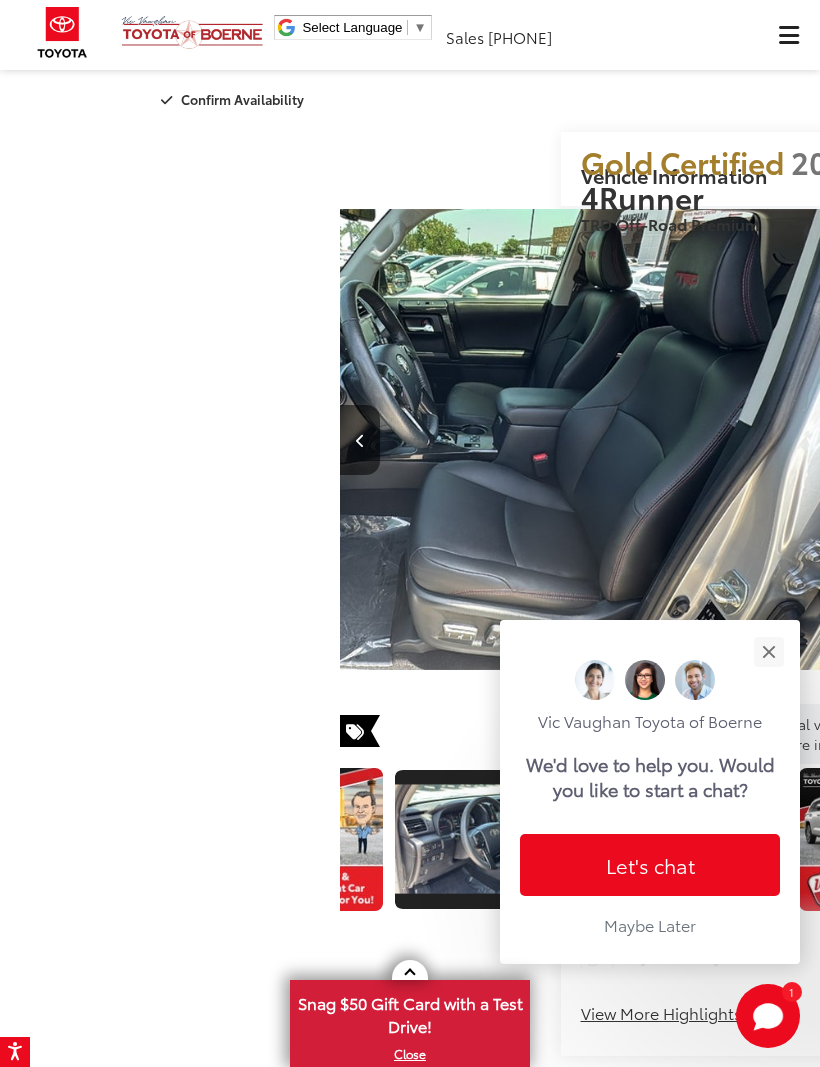 click at bounding box center [768, 651] 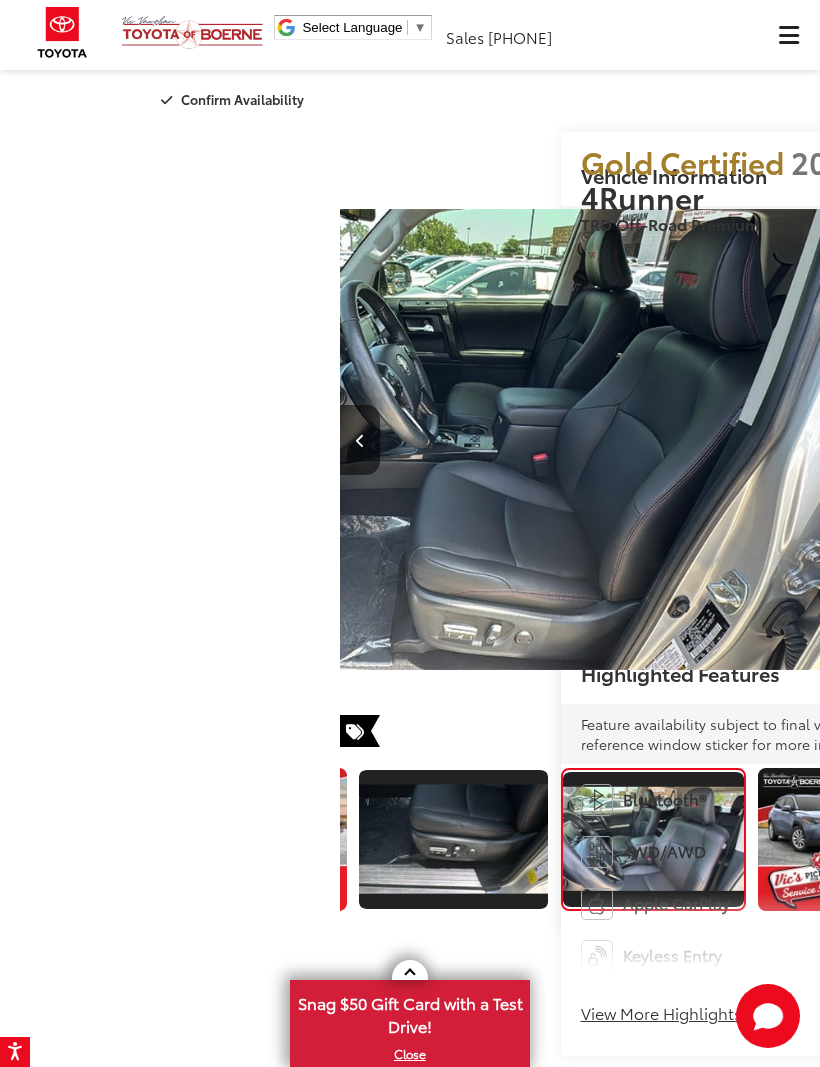 scroll, scrollTop: 0, scrollLeft: 3411, axis: horizontal 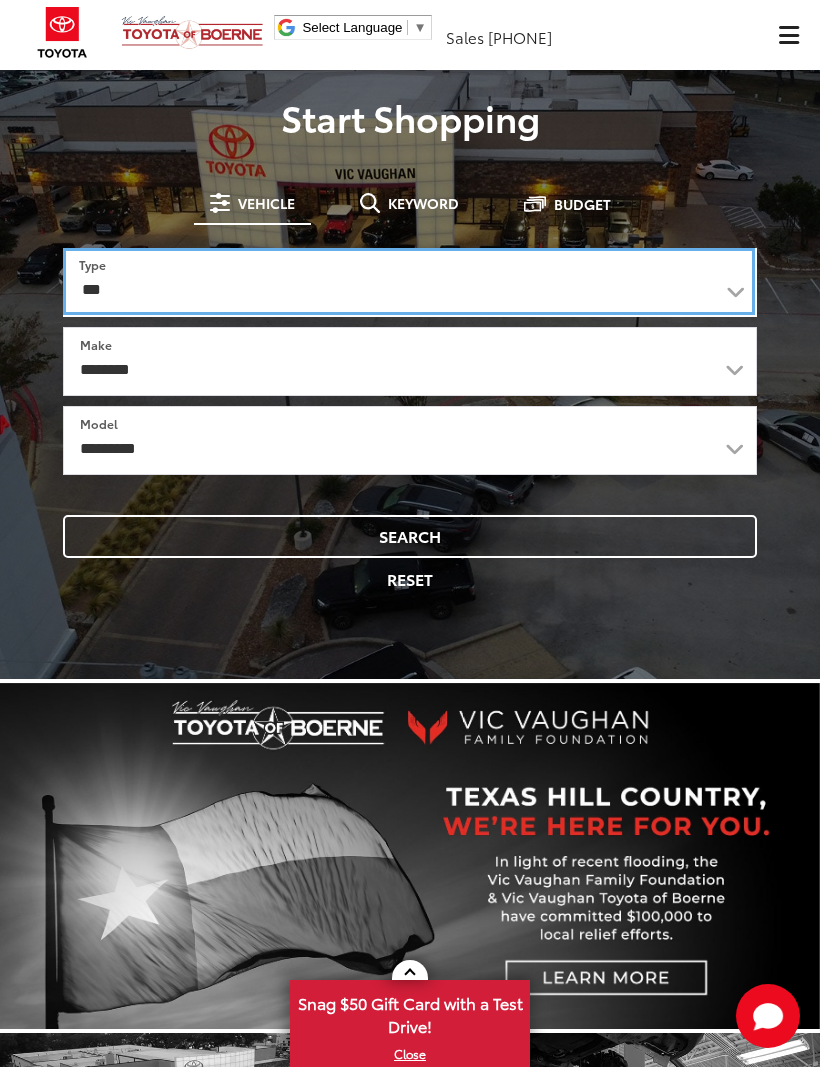 click on "***
***
****
*********" at bounding box center (409, 281) 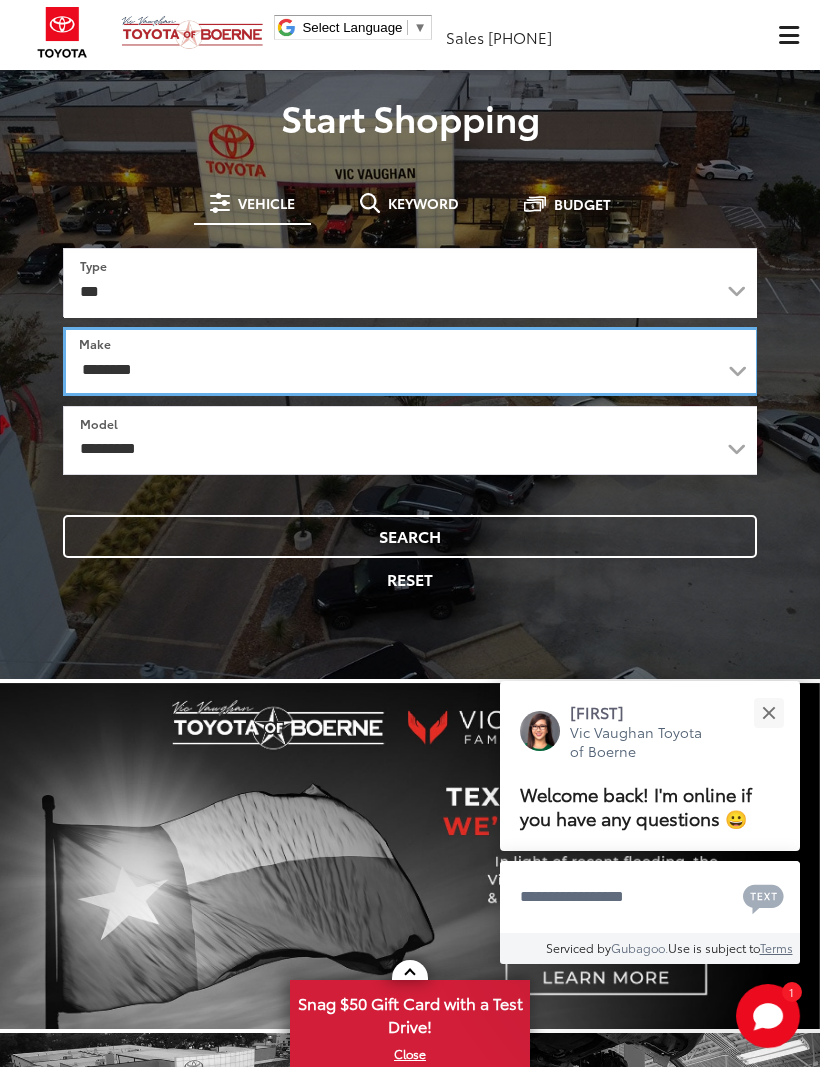 click on "**********" at bounding box center [411, 361] 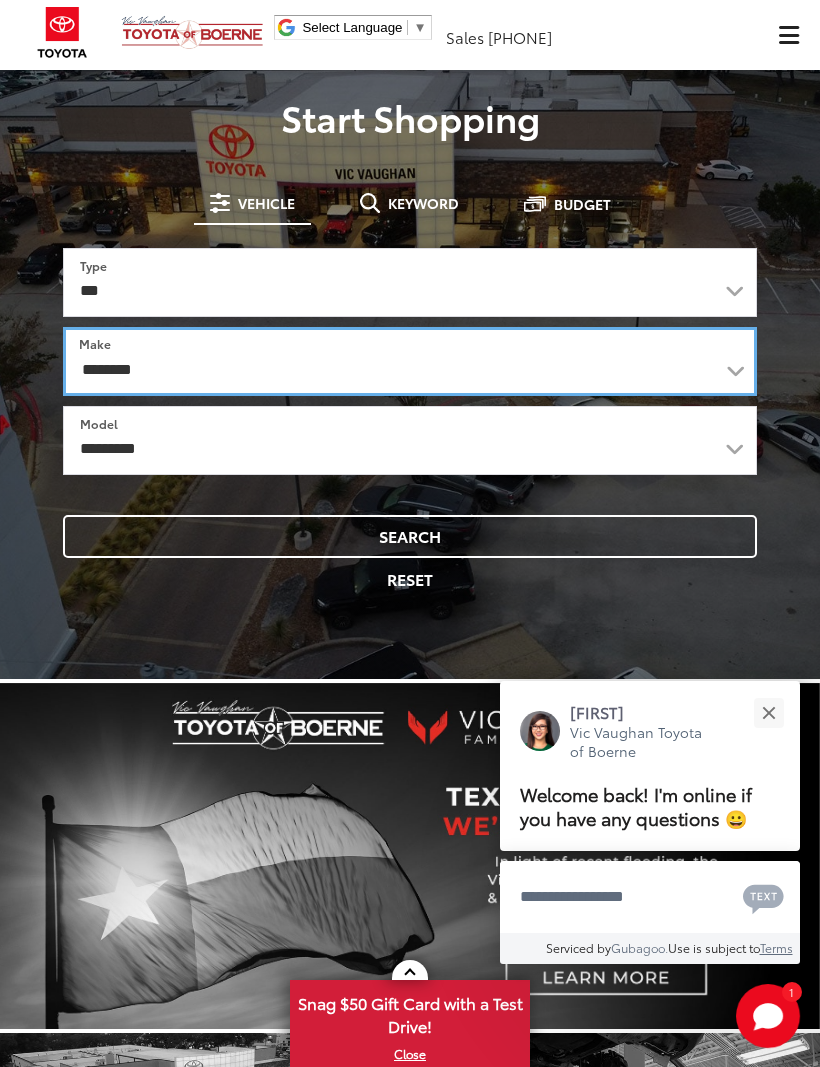 select on "******" 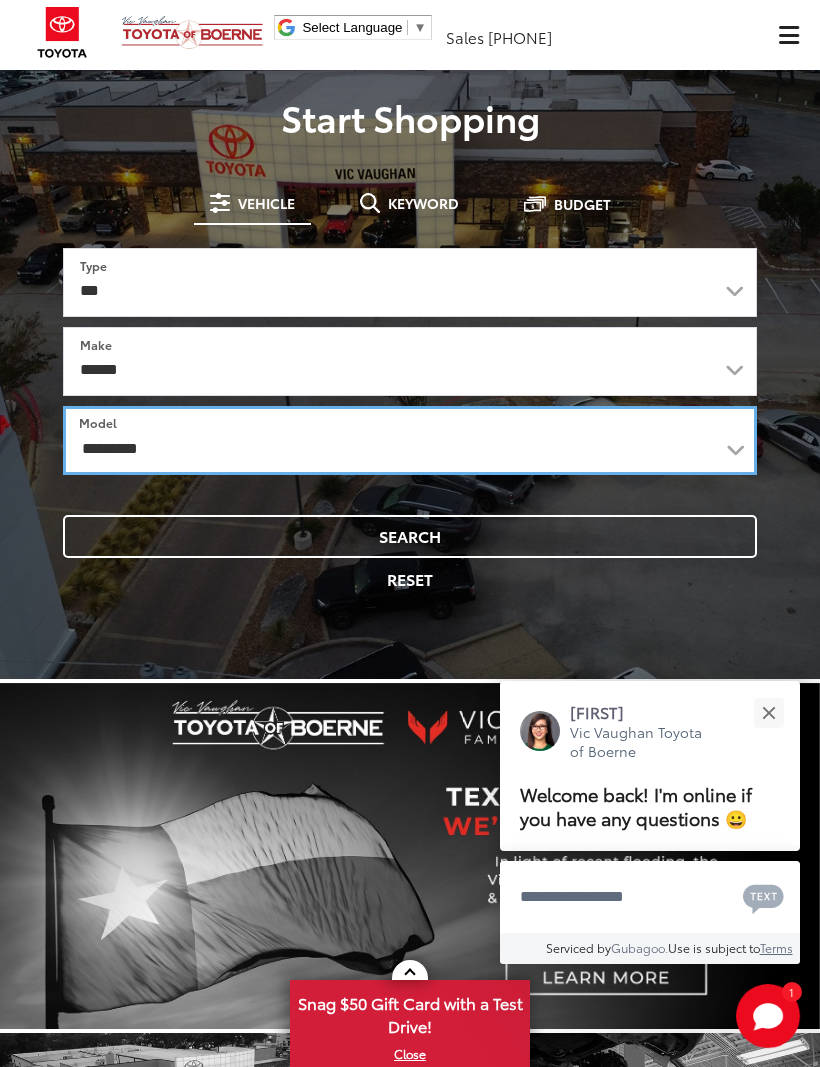 click on "**********" at bounding box center [410, 440] 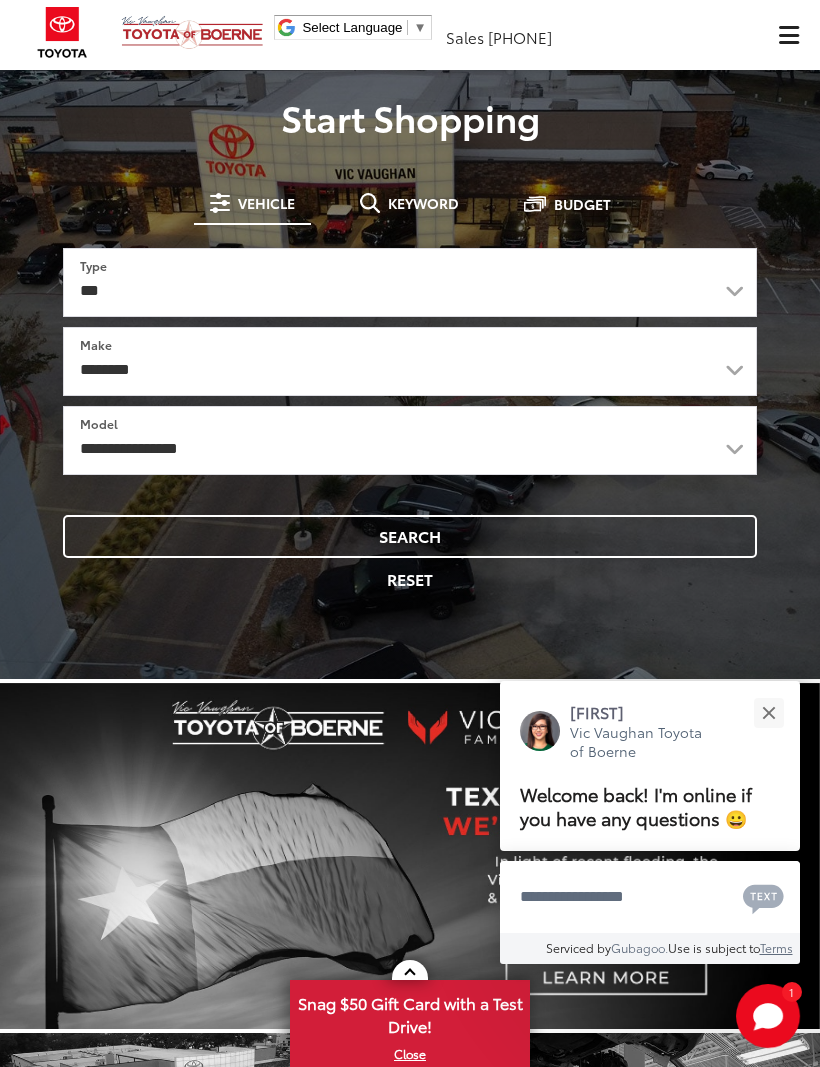 click on "Search" at bounding box center [410, 536] 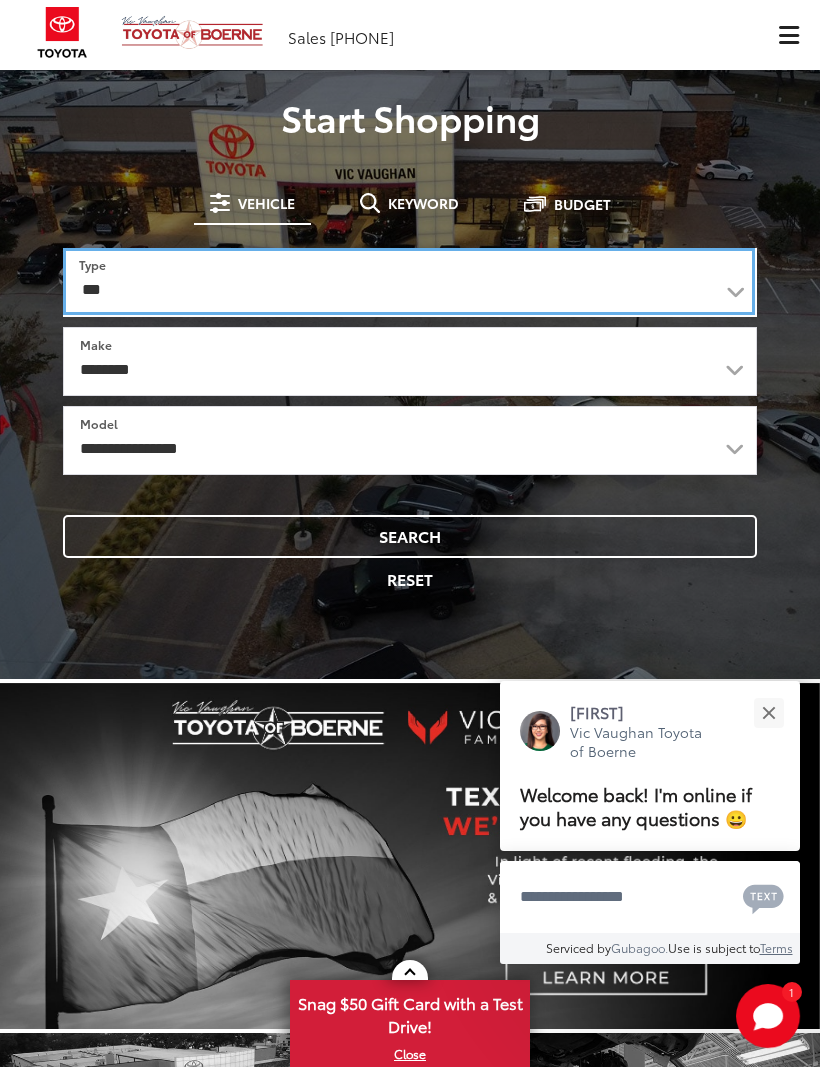 click on "***
***
****
*********" at bounding box center (409, 281) 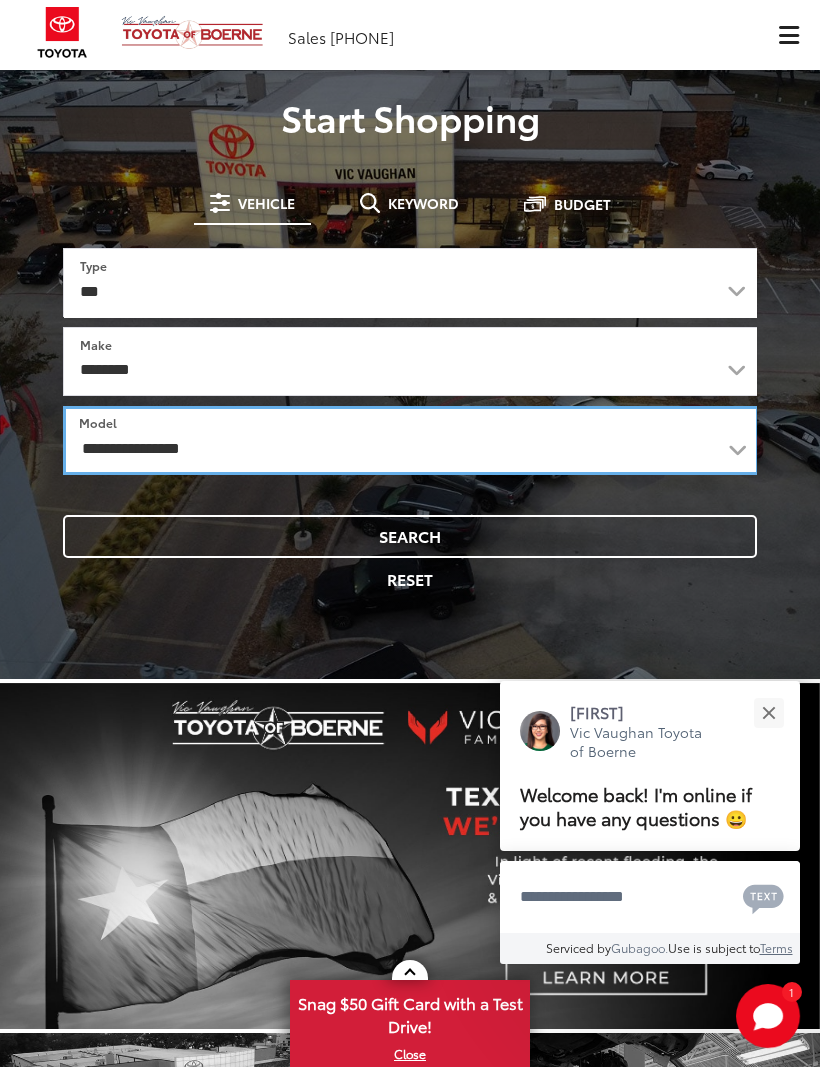 click on "**********" at bounding box center [411, 440] 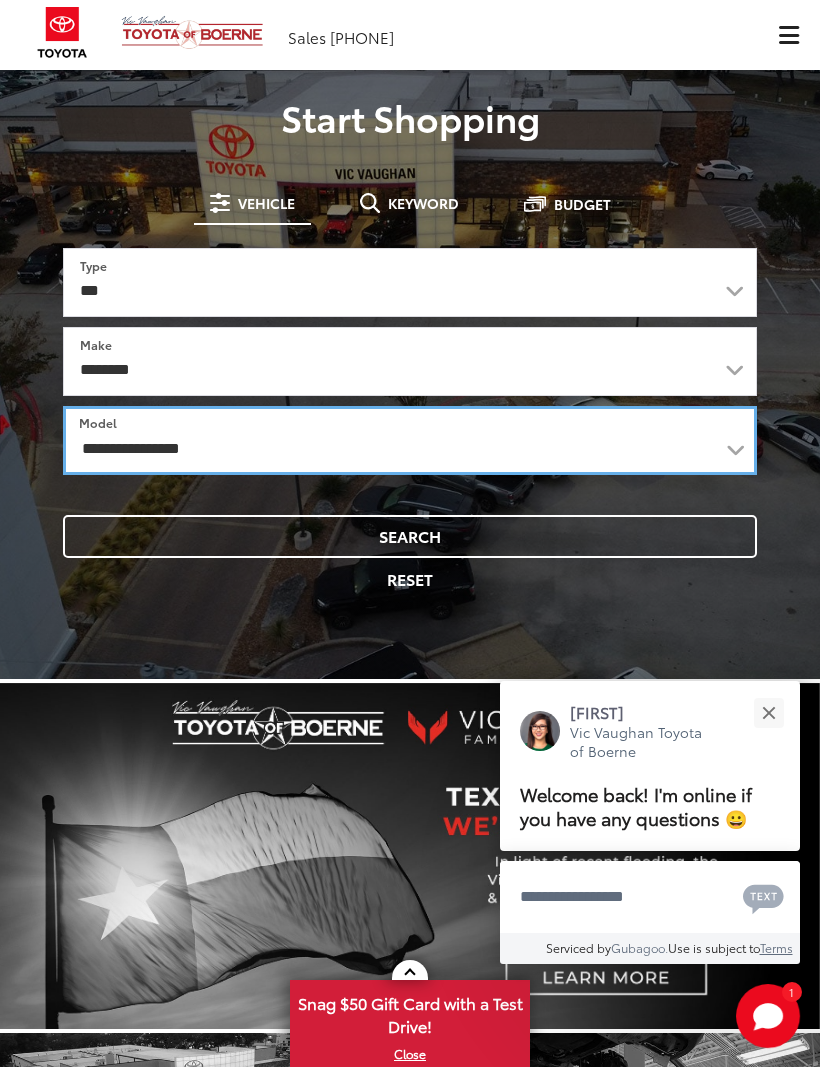 select on "**********" 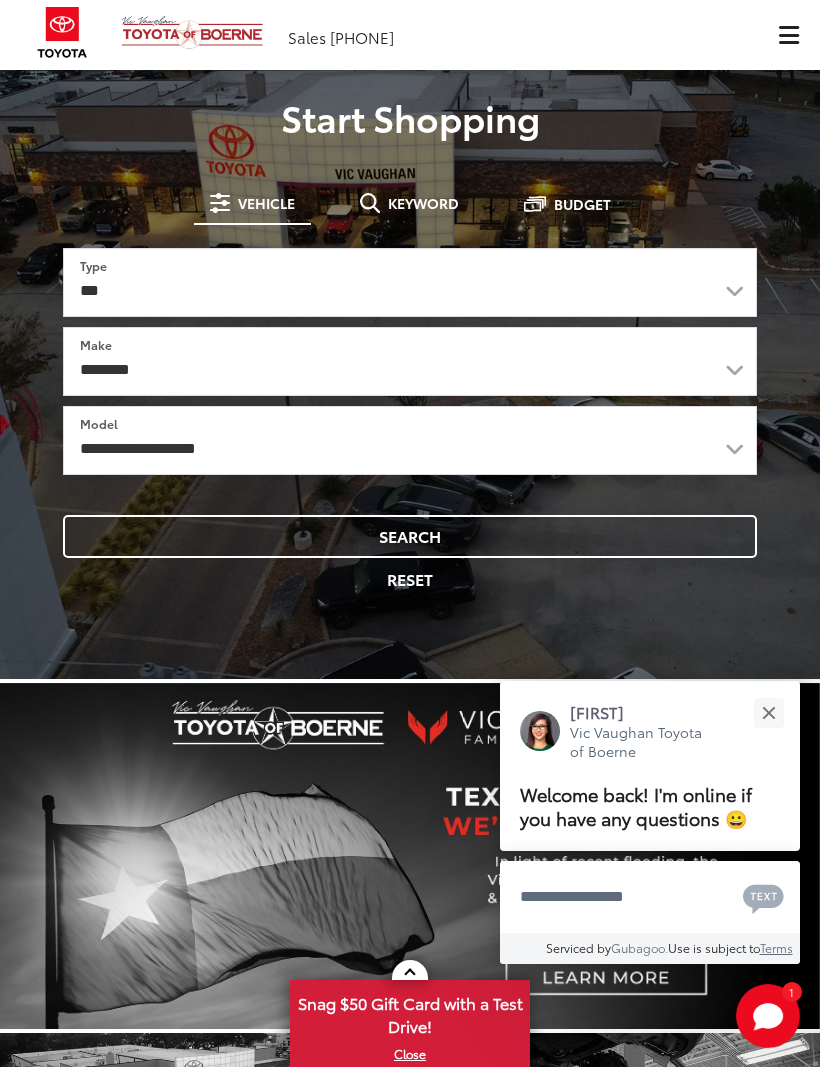click on "Search" at bounding box center (410, 536) 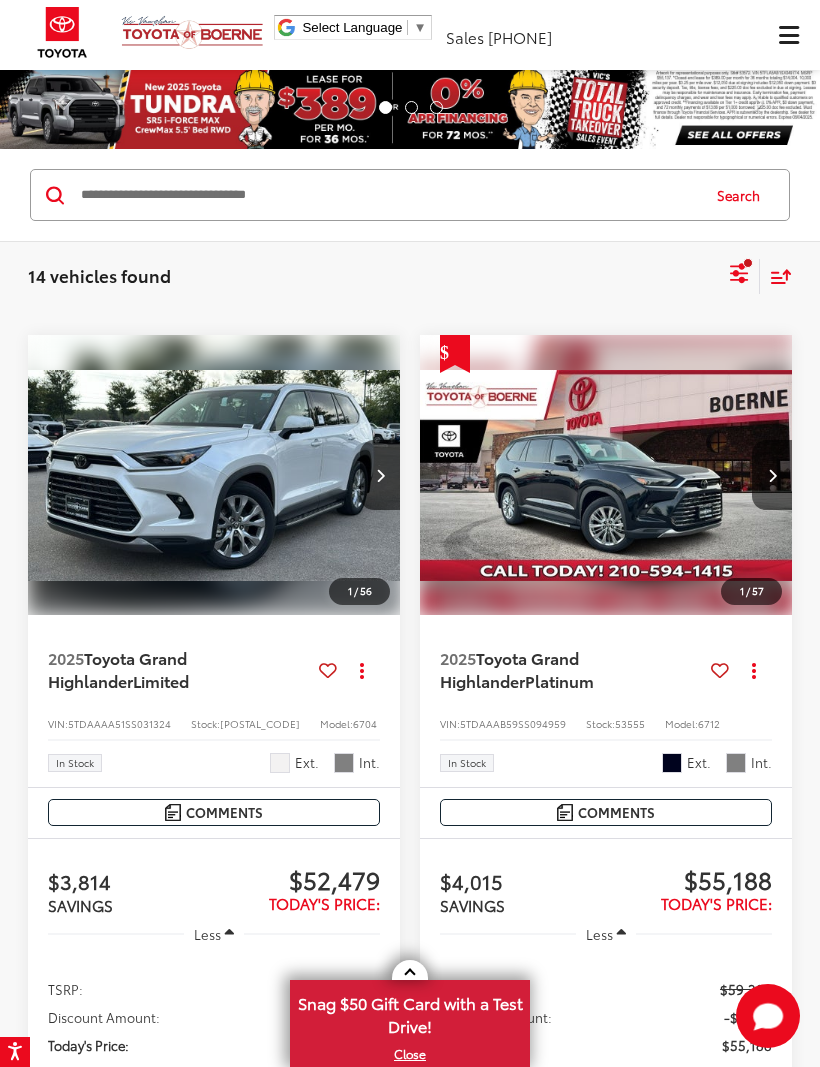 scroll, scrollTop: 0, scrollLeft: 0, axis: both 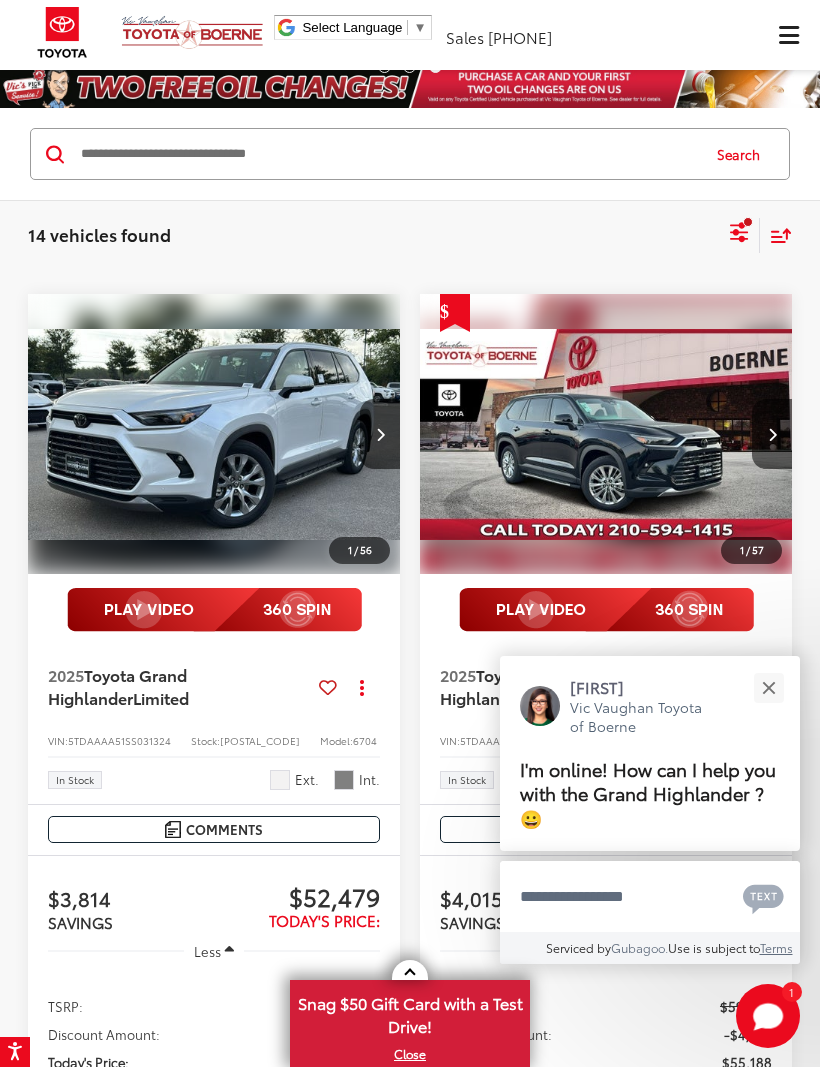 click at bounding box center (768, 687) 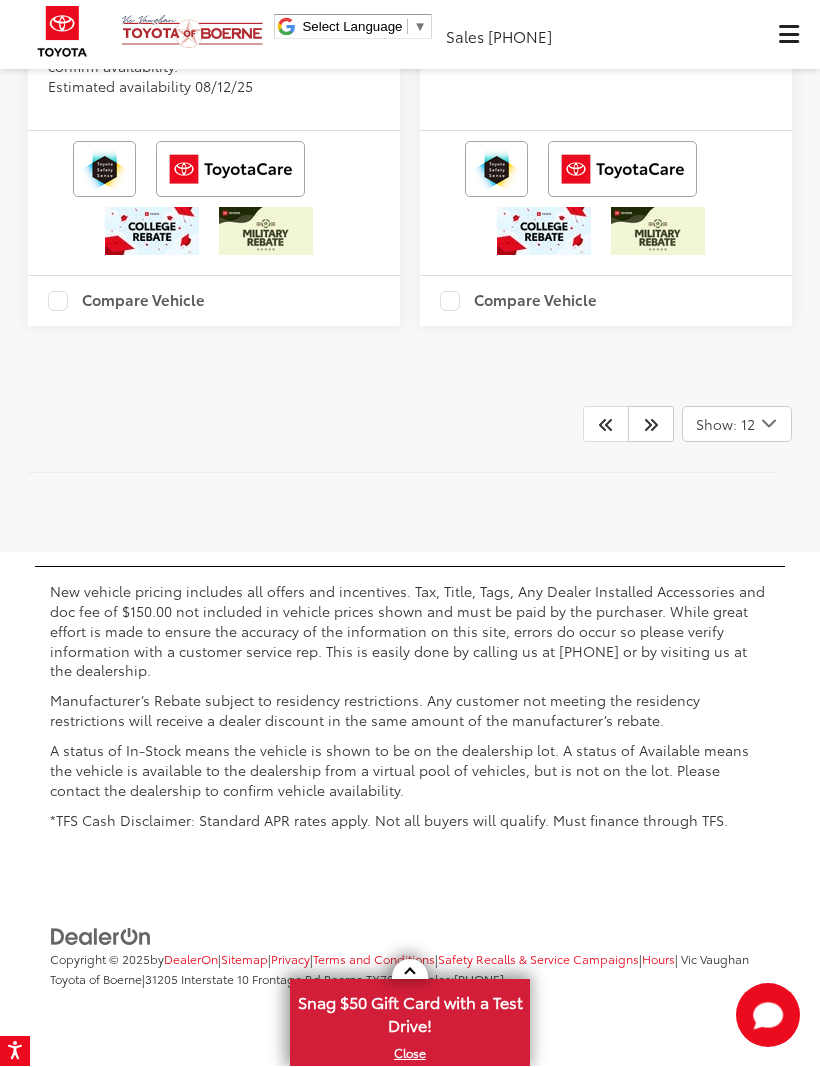 scroll, scrollTop: 7902, scrollLeft: 0, axis: vertical 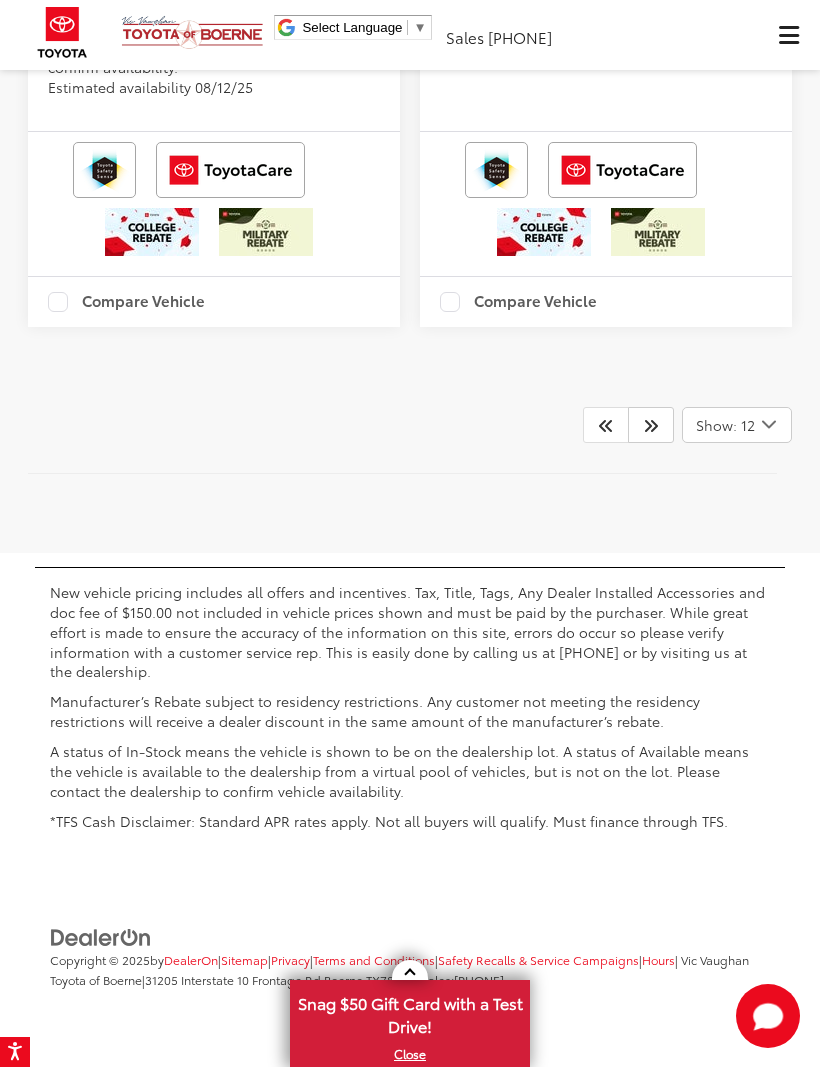 click on "1 / 56 2025  Toyota Grand Highlander  Limited
Copy Link Share Print View Details VIN:  [VIN]5TDAAAA51SS031324 Stock:  [POSTAL_CODE] Model:  [MODEL_NUMBER] In Stock Ext. Int. More Details Comments Dealer Comments Wind Chill Prl 2025 Toyota Grand Highlander Limited FWD 8-Speed Automatic 2.4L 4-Cylinder Disclaimer: New vehicle pricing includes all offers and incentives. Tax, Title, Tags and Dealer doc fee $225.00 not included in vehicle prices shown and must be paid by the purchaser. While great effort is made to ensure the accuracy of the information on this site, errors do occur so please verify information with a customer service rep. This is easily done by calling us at [PHONE] or by visiting us at the dealership. Offers expire [DATE]. Manufacturer’s Rebate subject to residency restrictions. Any customer not meeting the residency restrictions will receive a dealer discount in the same amount of the manufacturer’s rebate. Recent Arrival! 21/28 City/Highway MPG More..." at bounding box center [410, -3469] 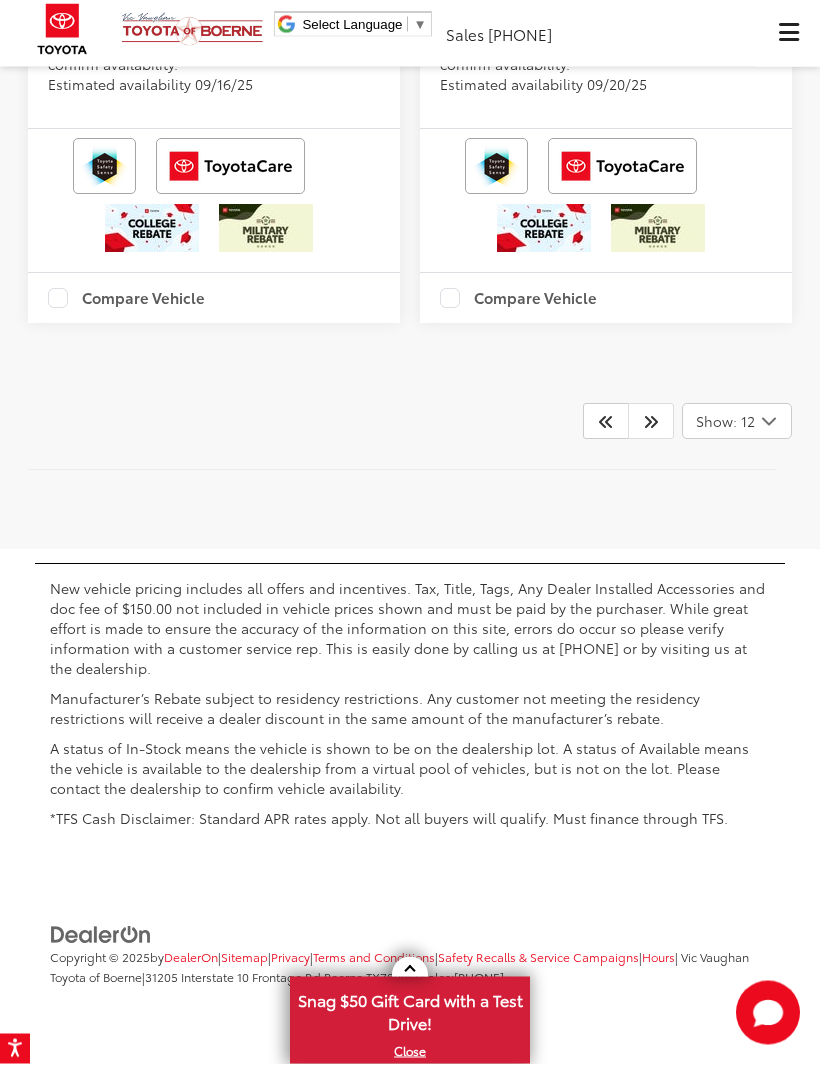 scroll, scrollTop: 1021, scrollLeft: 0, axis: vertical 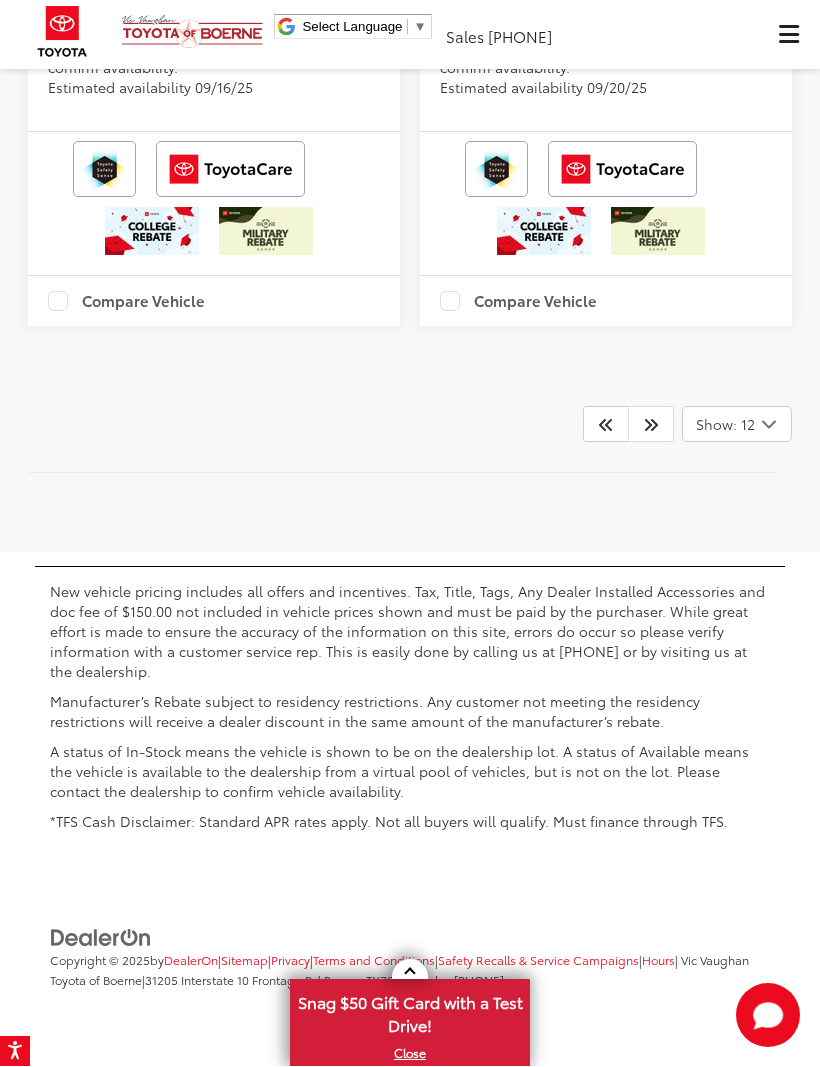 click at bounding box center [651, 425] 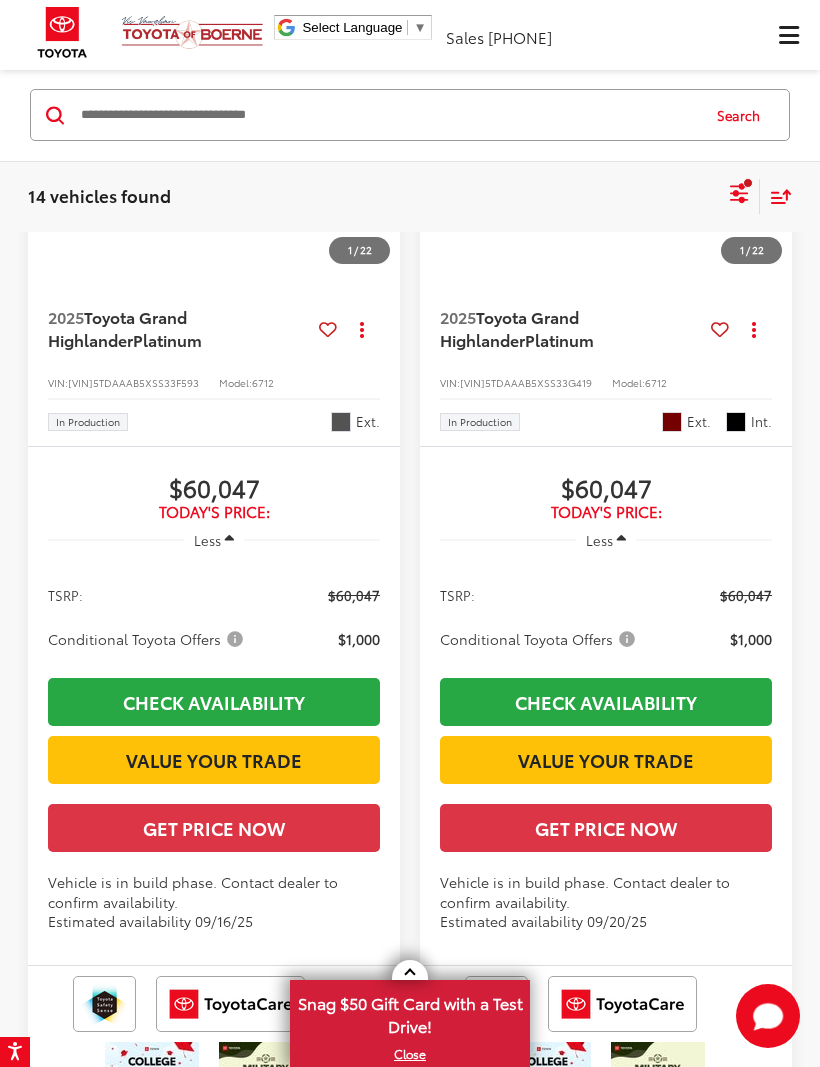 scroll, scrollTop: 0, scrollLeft: 0, axis: both 